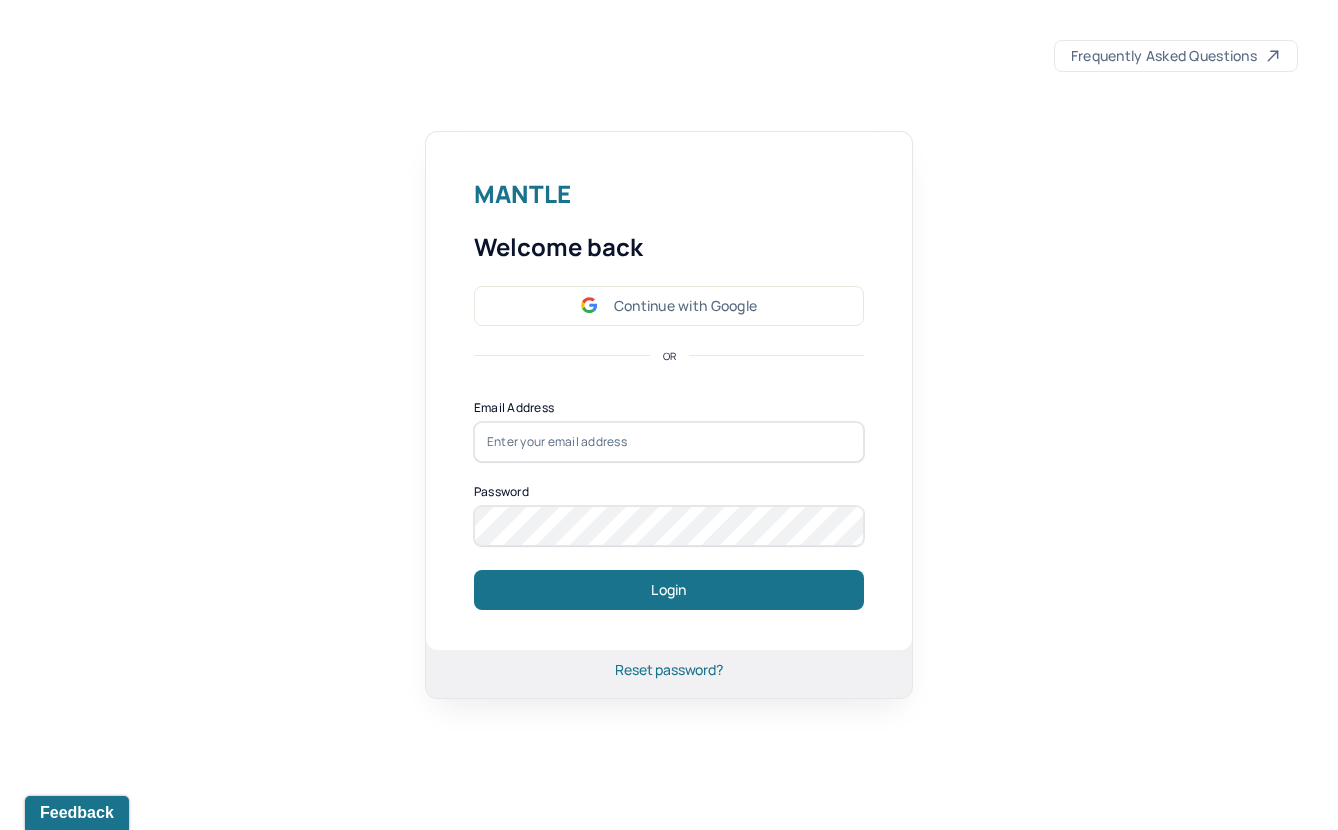 scroll, scrollTop: 0, scrollLeft: 0, axis: both 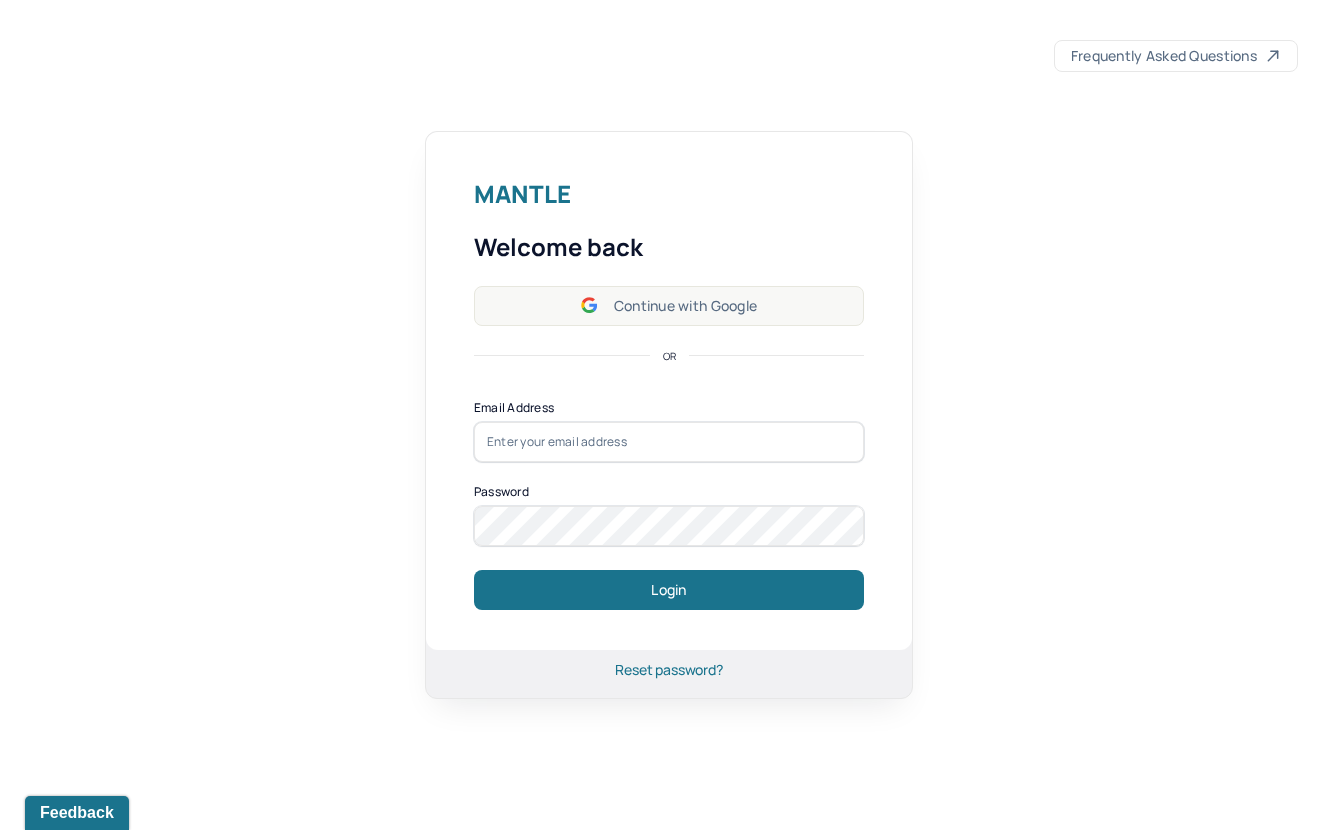 click on "Continue with Google" at bounding box center [669, 306] 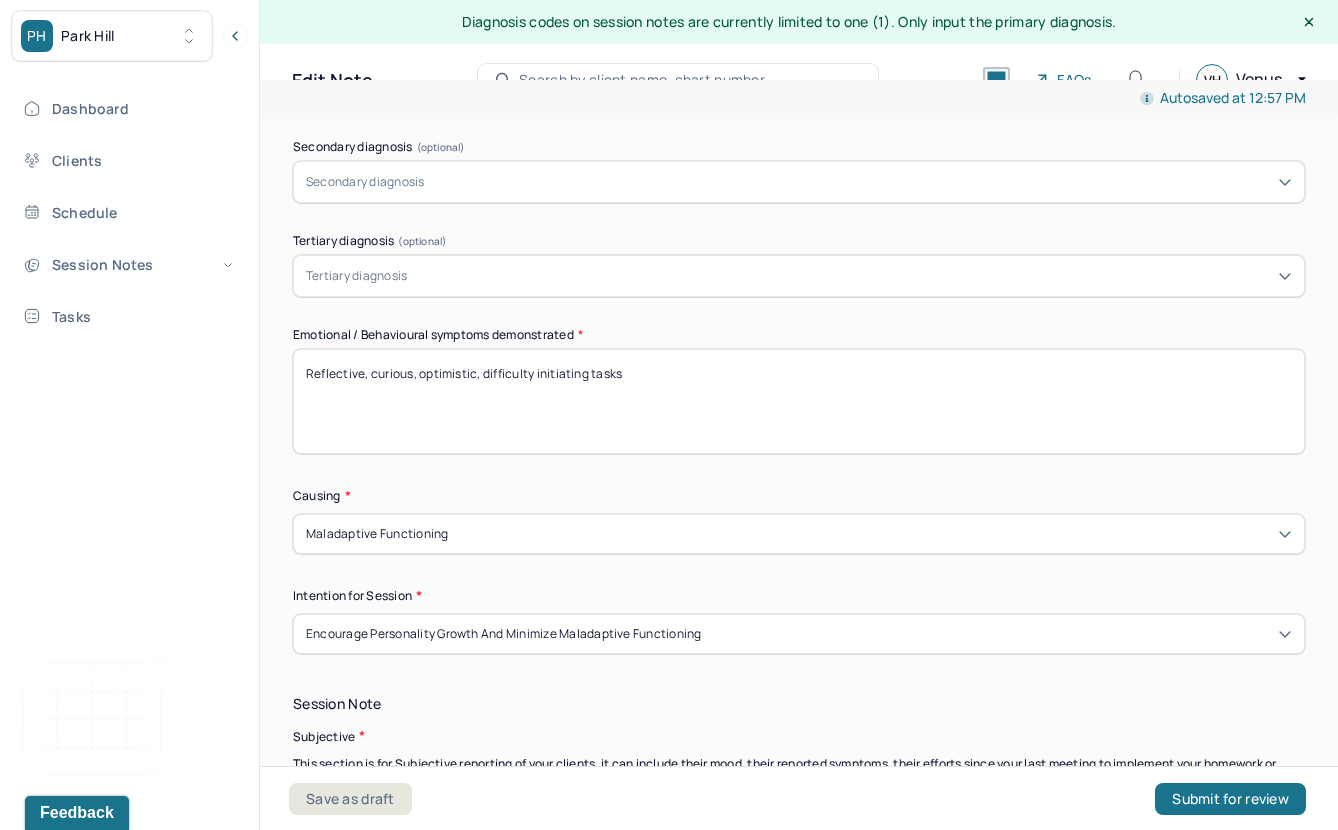 scroll, scrollTop: 617, scrollLeft: 0, axis: vertical 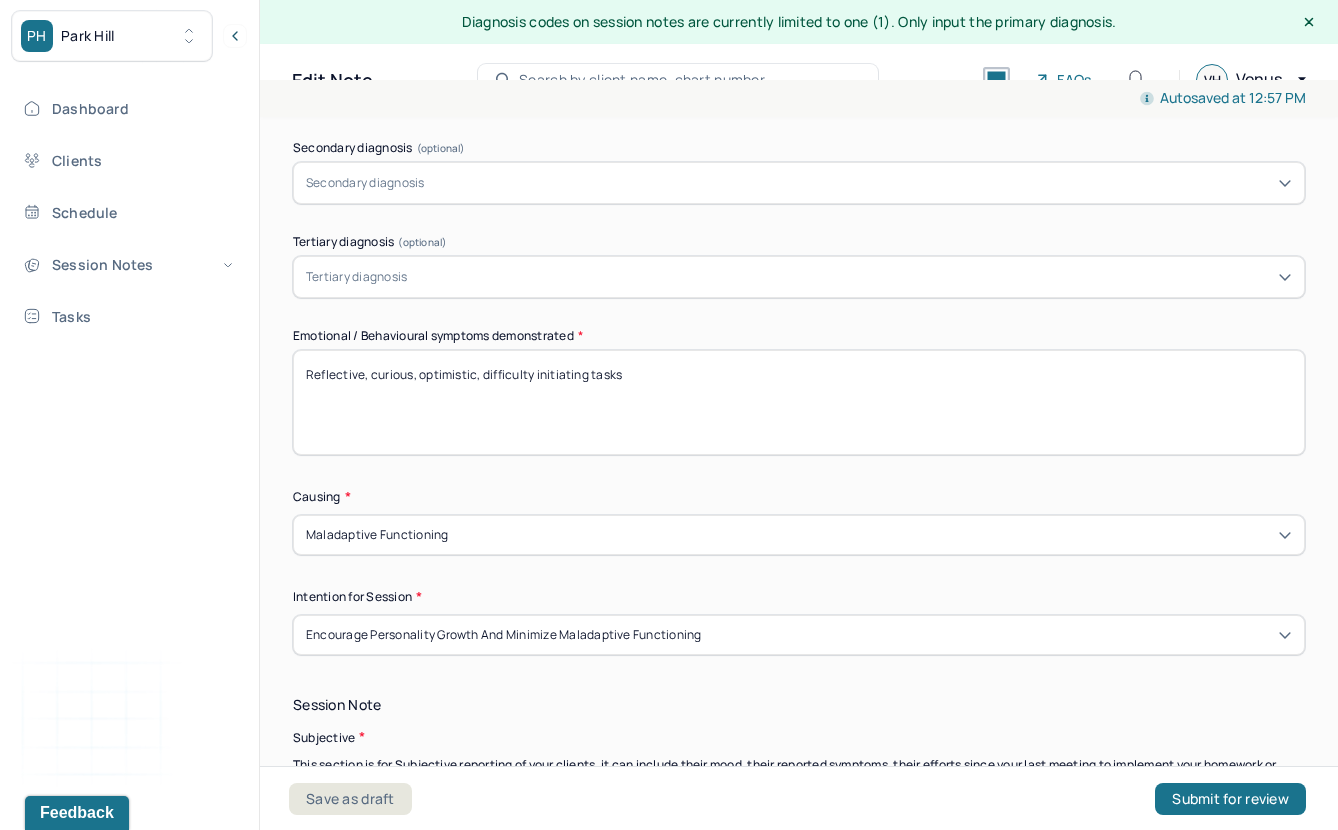 click on "Reflective, curious, optimistic, difficulty initiating tasks" at bounding box center [799, 402] 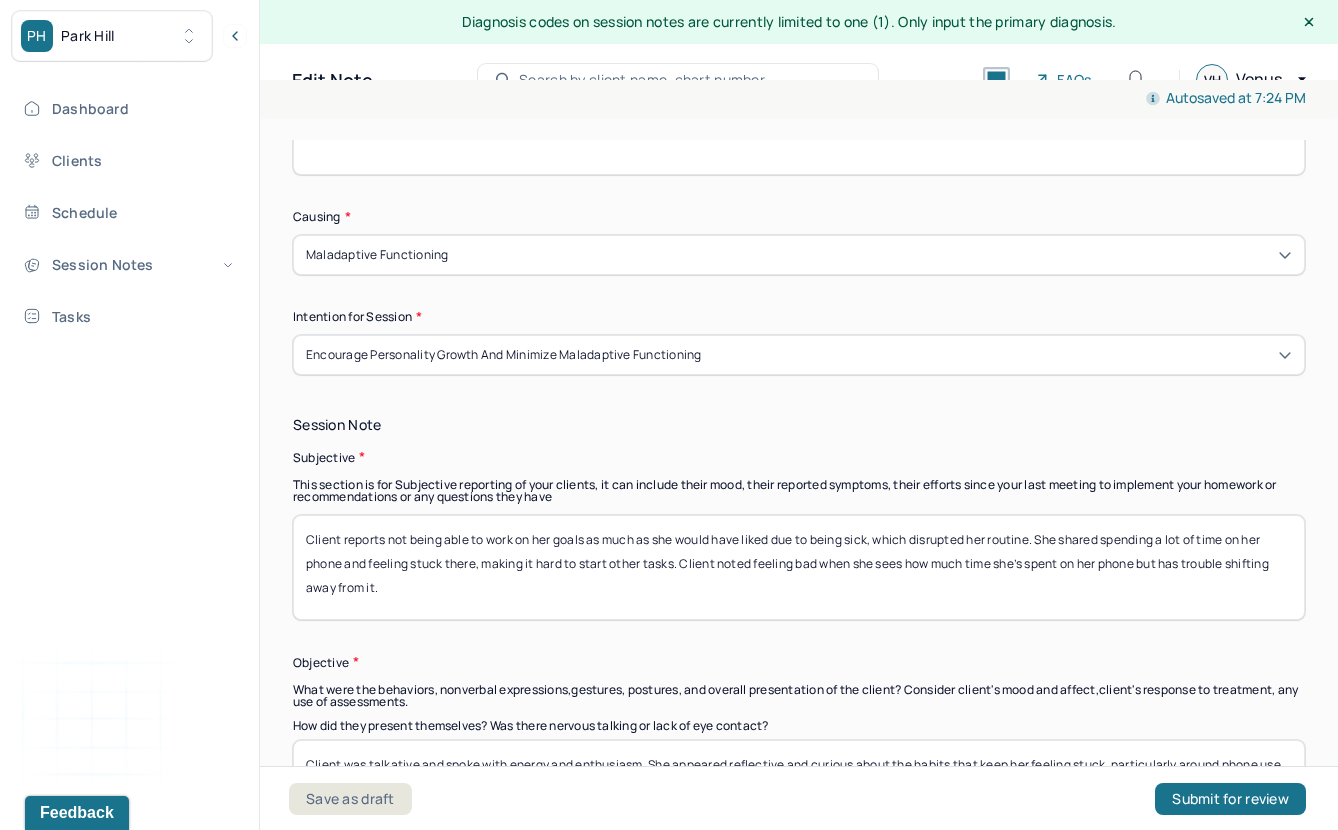 scroll, scrollTop: 942, scrollLeft: 0, axis: vertical 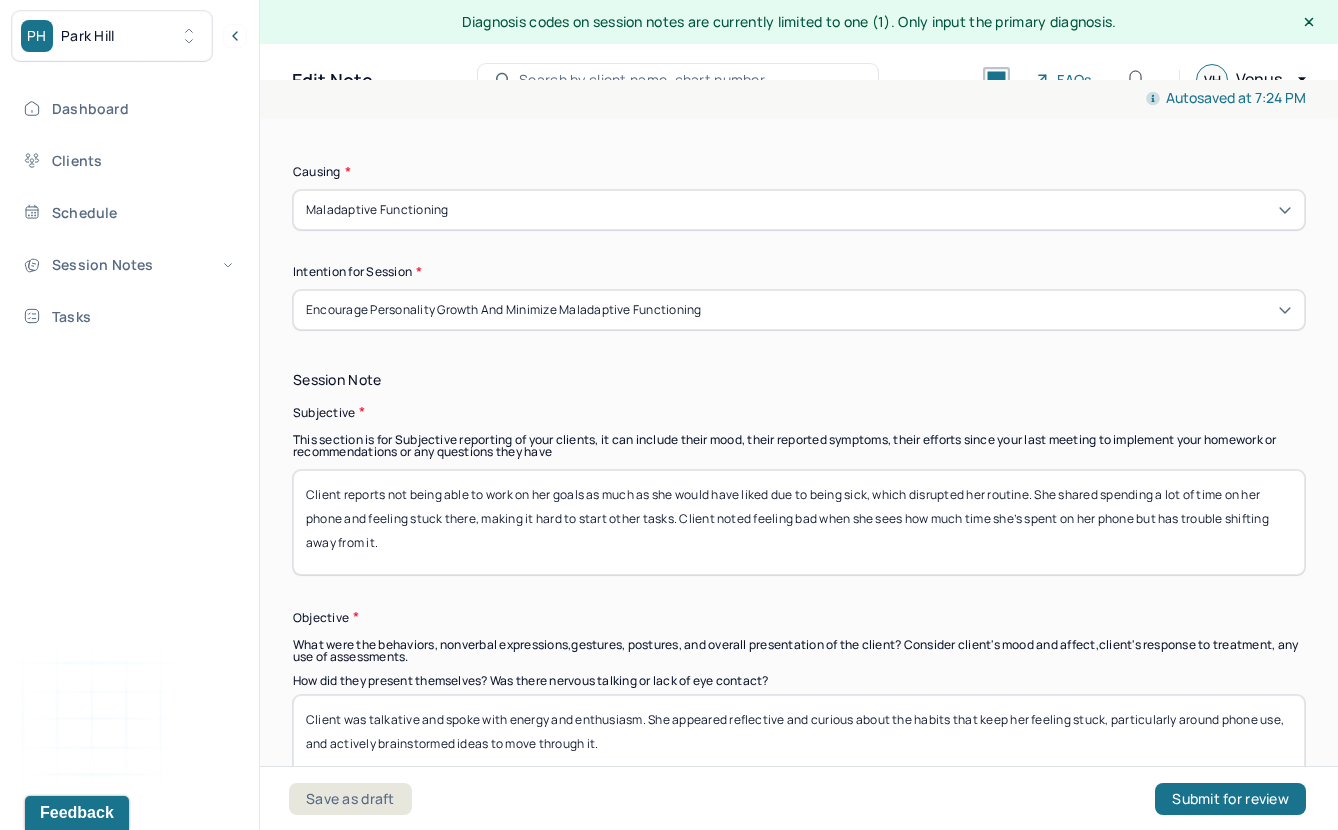 type on "Anxiety, overwhelmed, tearful" 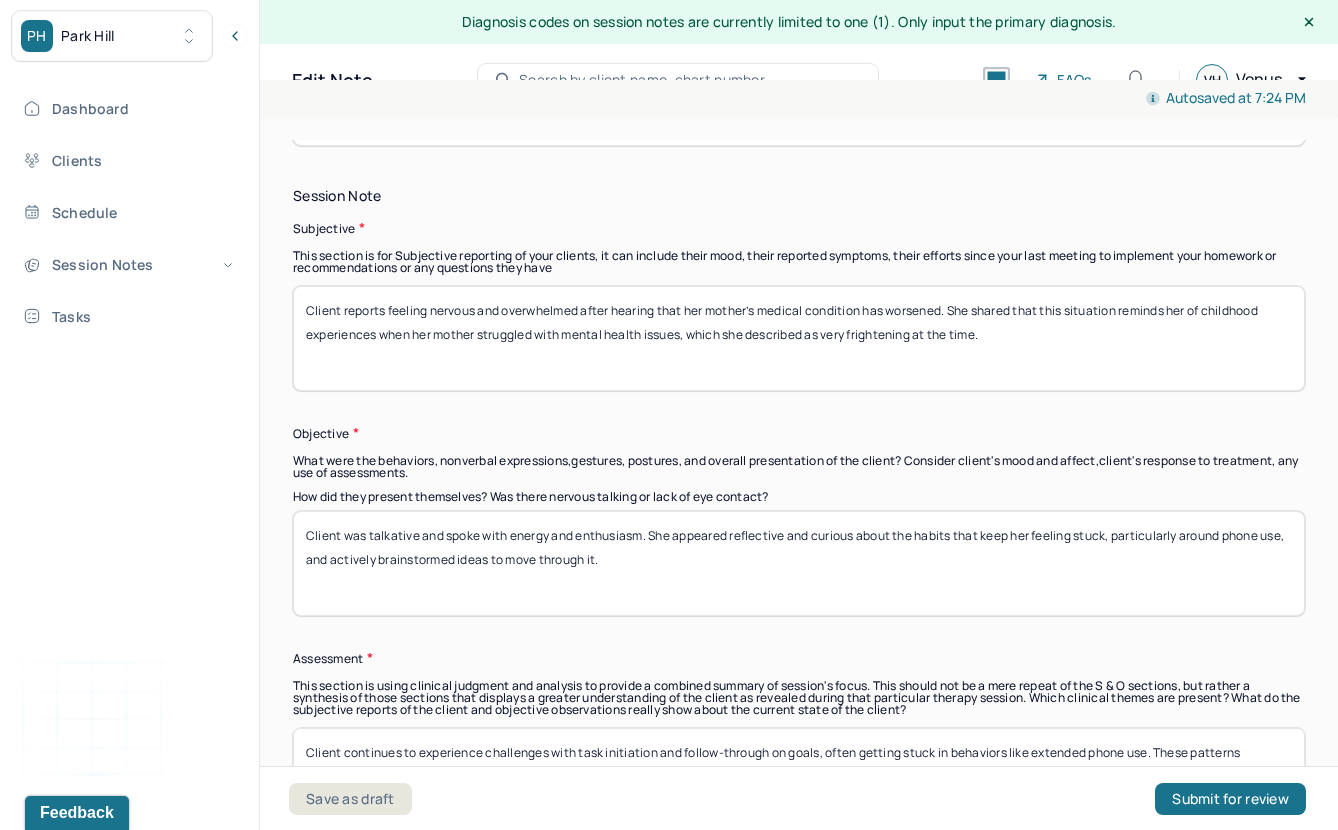scroll, scrollTop: 1141, scrollLeft: 0, axis: vertical 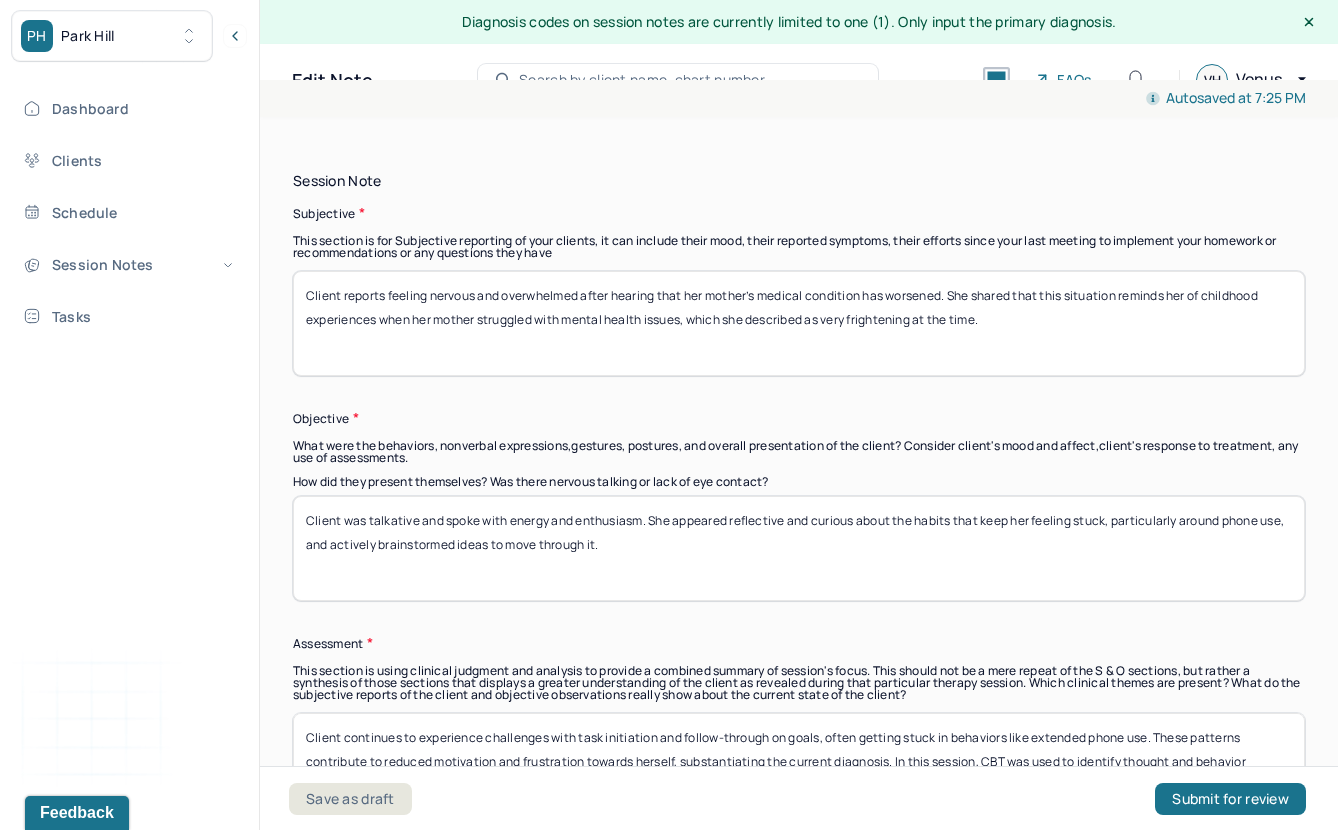 type on "Client reports feeling nervous and overwhelmed after hearing that her mother’s medical condition has worsened. She shared that this situation reminds her of childhood experiences when her mother struggled with mental health issues, which she described as very frightening at the time." 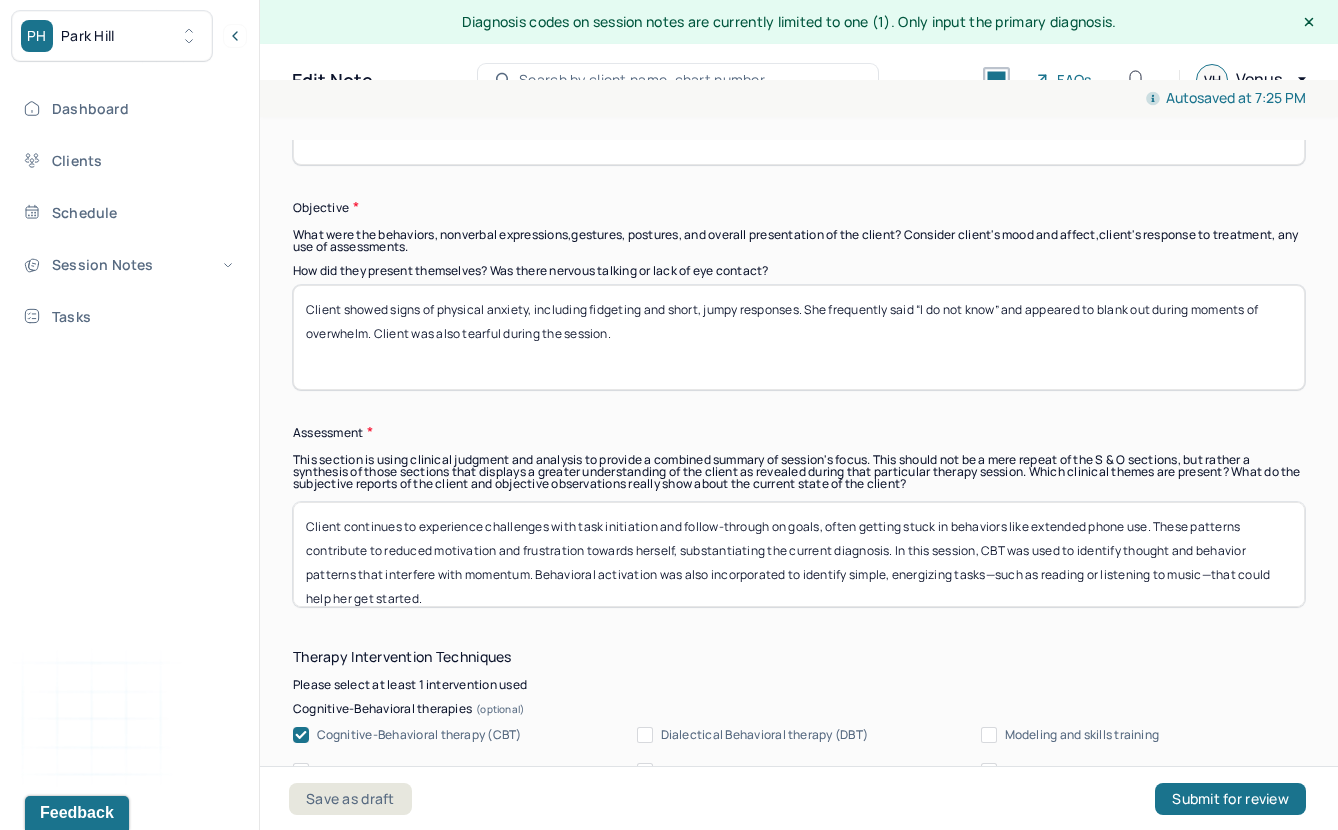scroll, scrollTop: 1353, scrollLeft: 0, axis: vertical 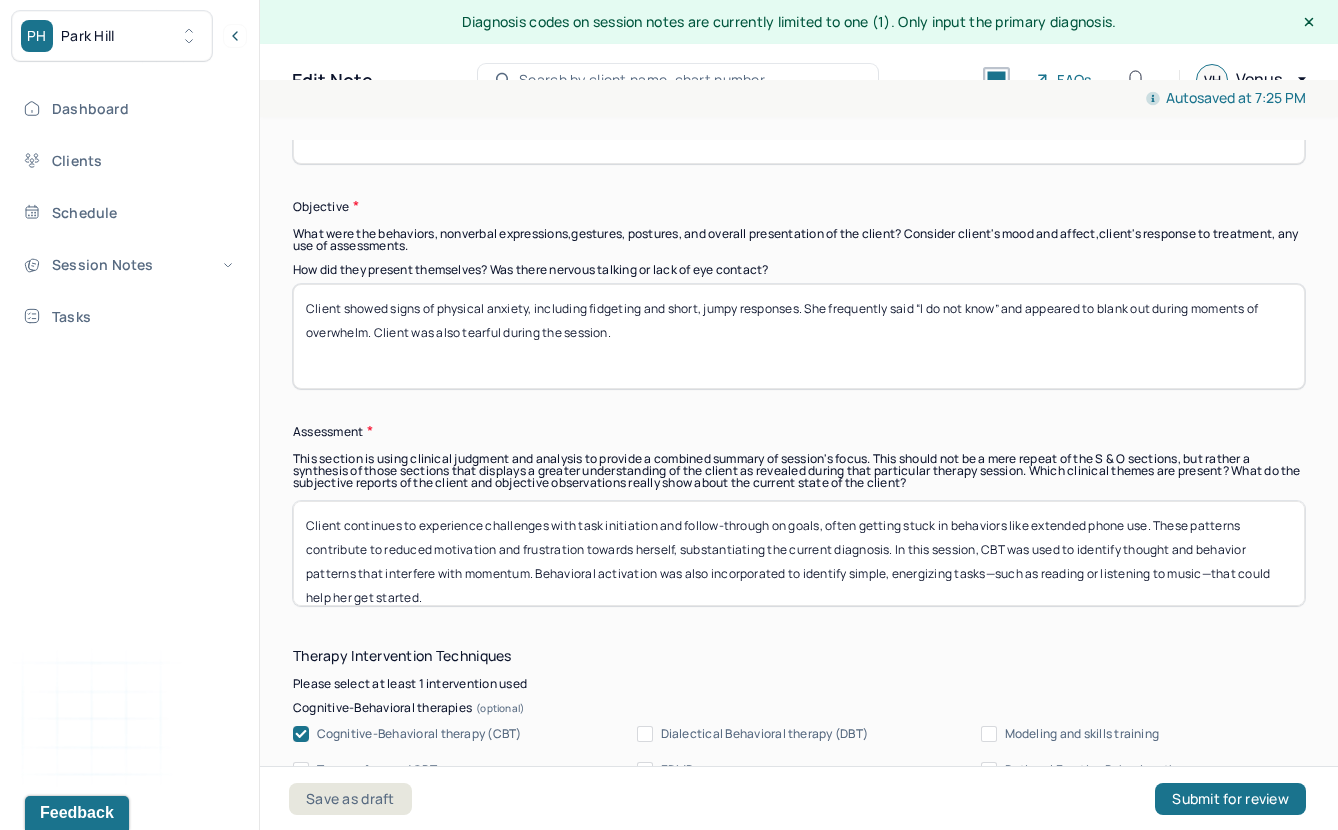 type on "Client showed signs of physical anxiety, including fidgeting and short, jumpy responses. She frequently said “I do not know” and appeared to blank out during moments of overwhelm. Client was also tearful during the session." 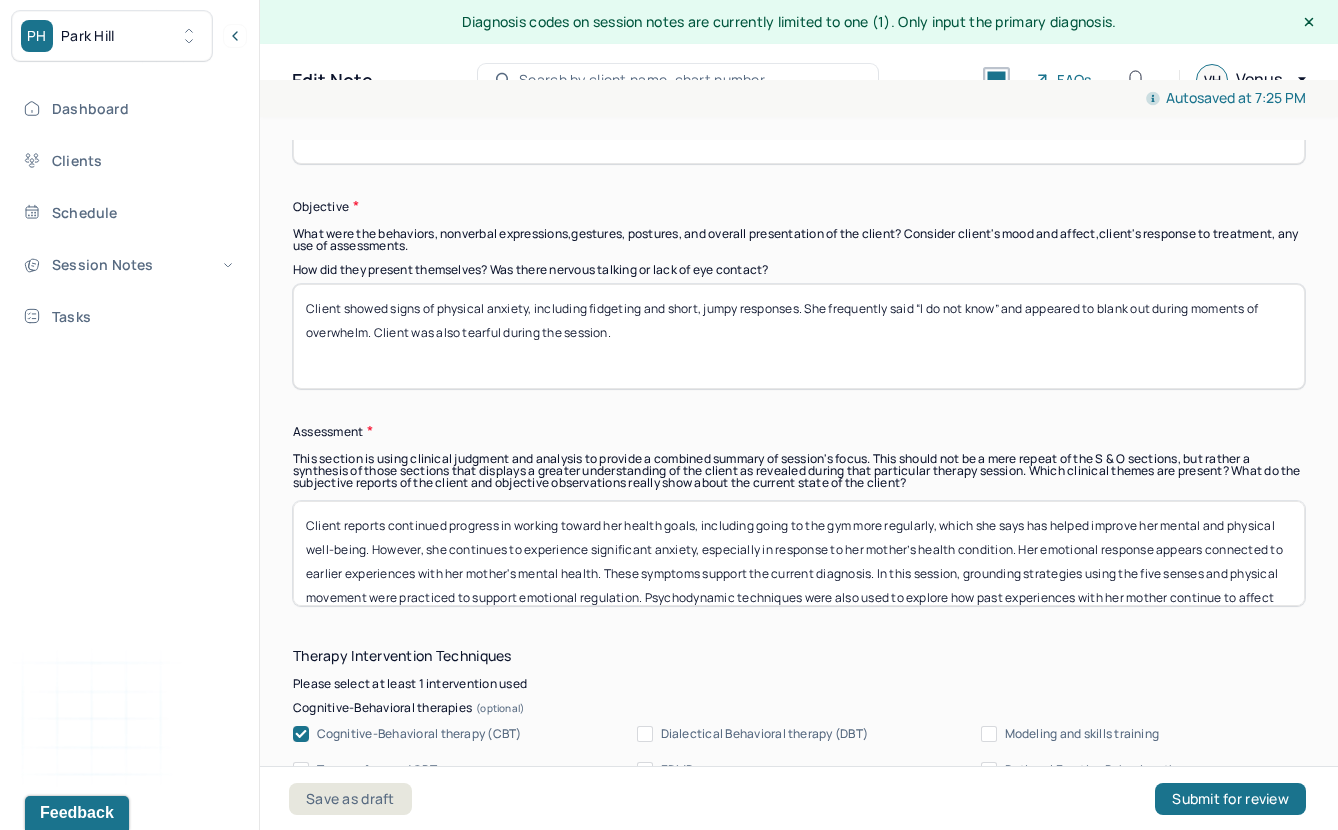 scroll, scrollTop: 24, scrollLeft: 0, axis: vertical 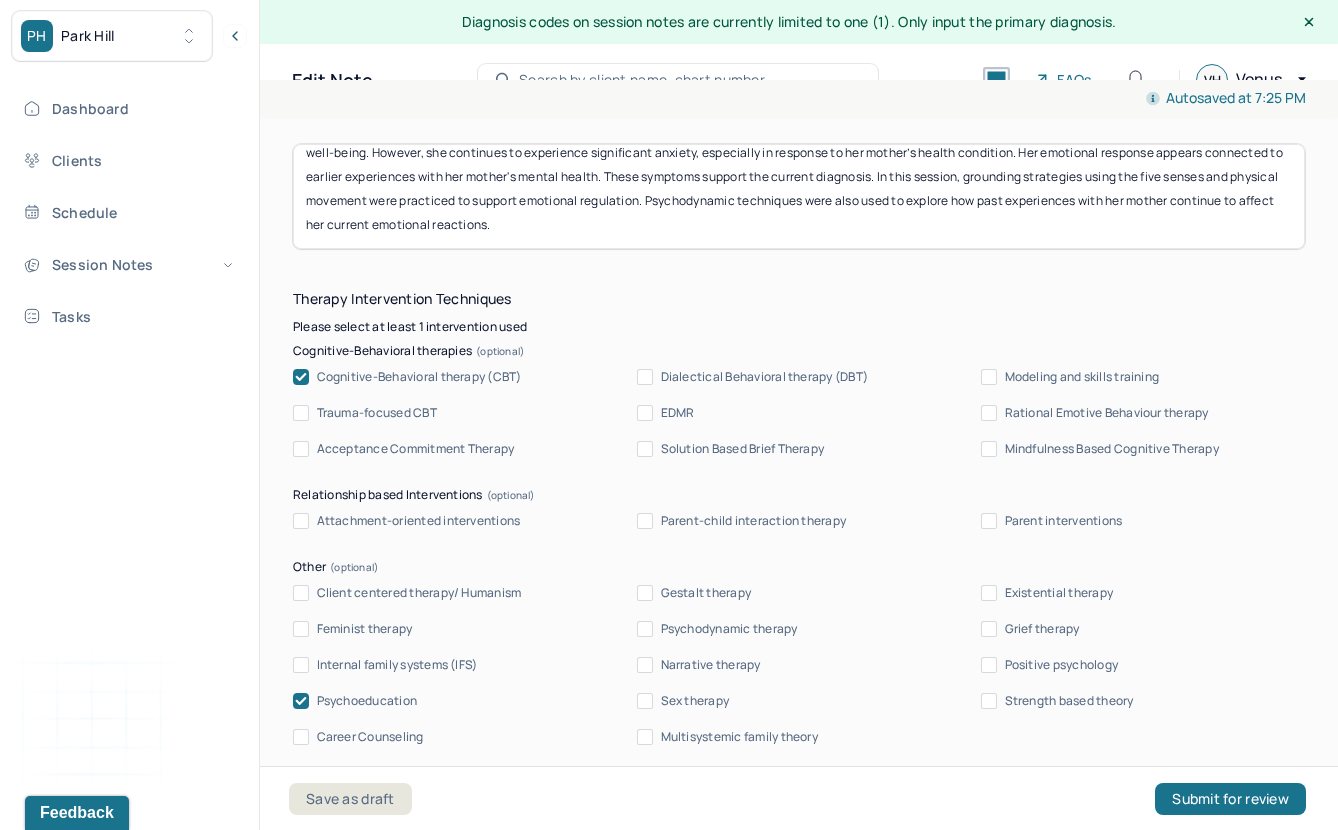 type on "Client reports continued progress in working toward her health goals, including going to the gym more regularly, which she says has helped improve her mental and physical well-being. However, she continues to experience significant anxiety, especially in response to her mother’s health condition. Her emotional response appears connected to earlier experiences with her mother's mental health. These symptoms support the current diagnosis. In this session, grounding strategies using the five senses and physical movement were practiced to support emotional regulation. Psychodynamic techniques were also used to explore how past experiences with her mother continue to affect her current emotional reactions." 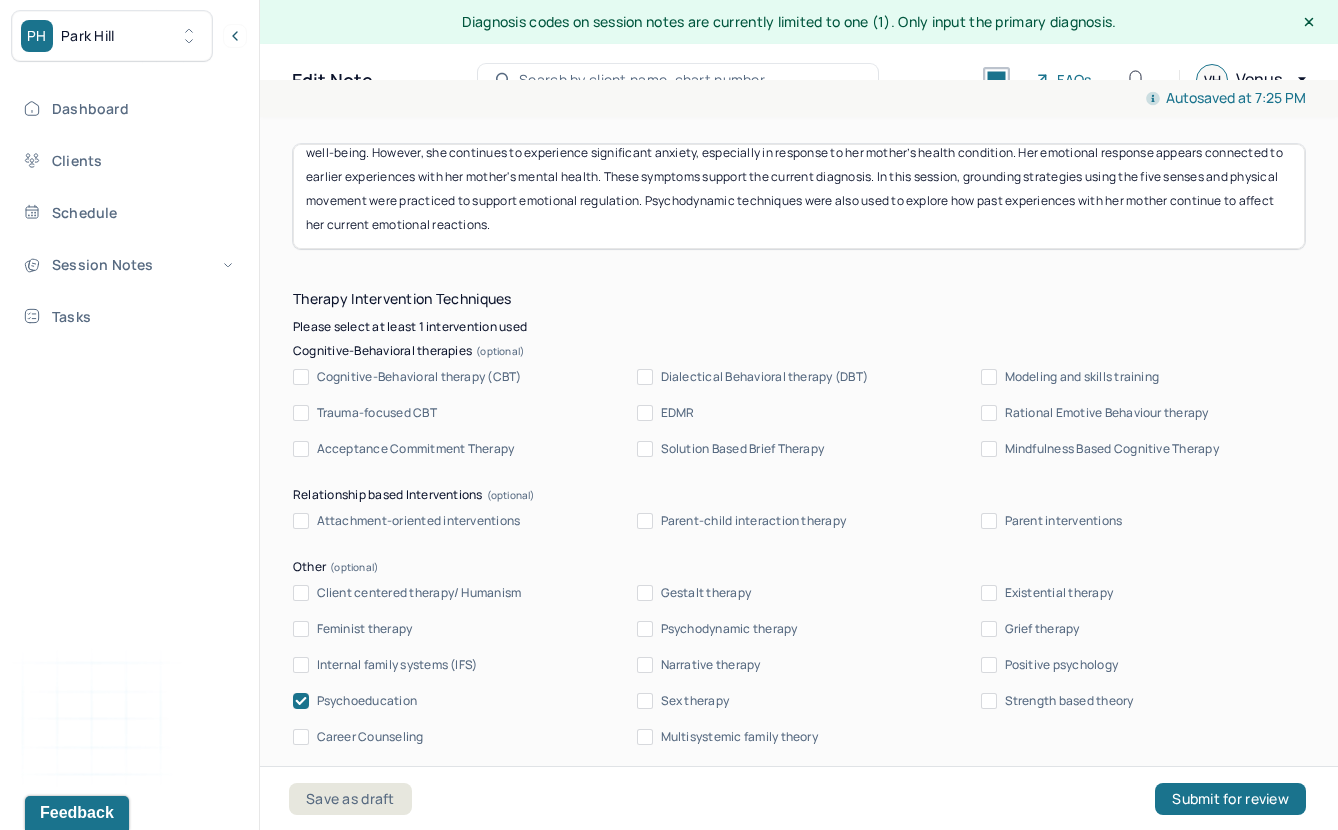click on "Dialectical Behavioral therapy (DBT)" at bounding box center [765, 377] 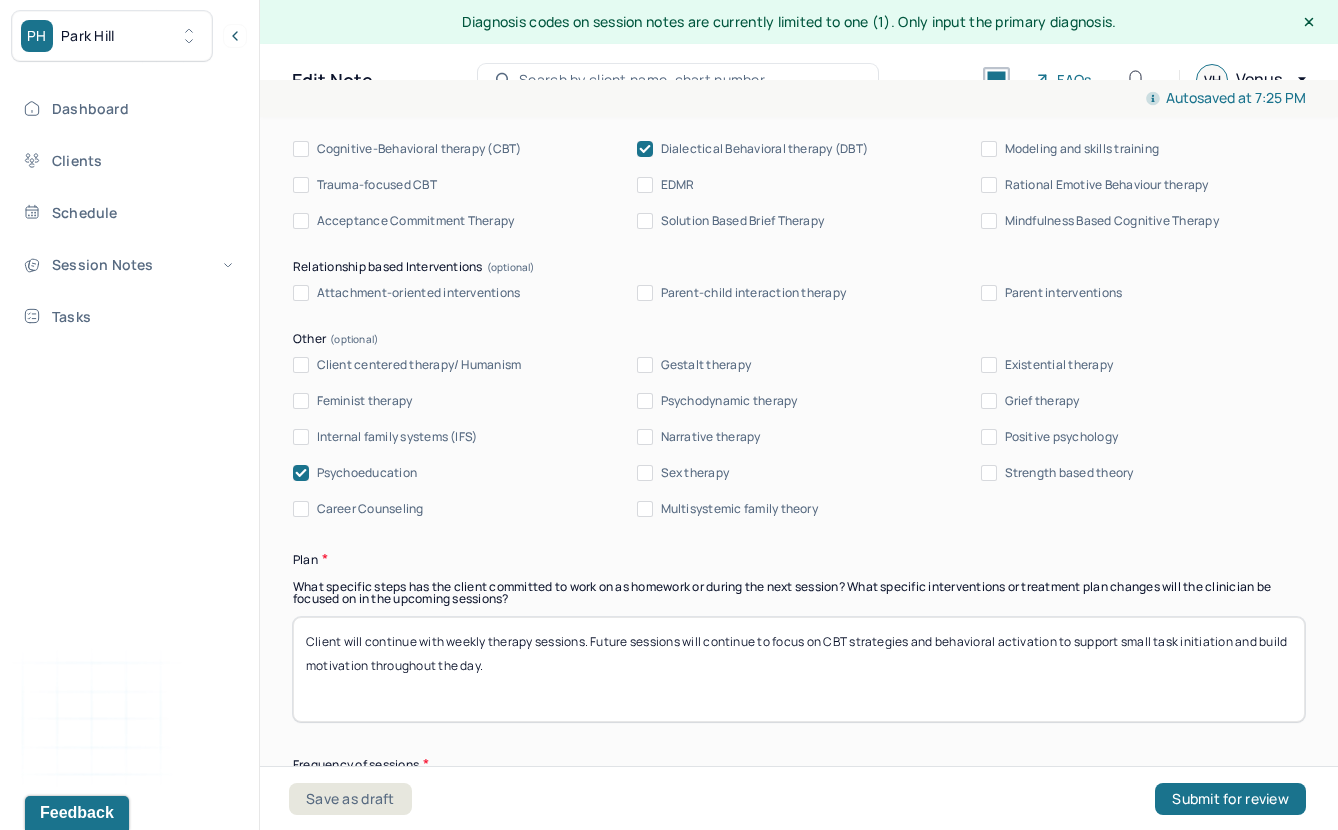 scroll, scrollTop: 1939, scrollLeft: 0, axis: vertical 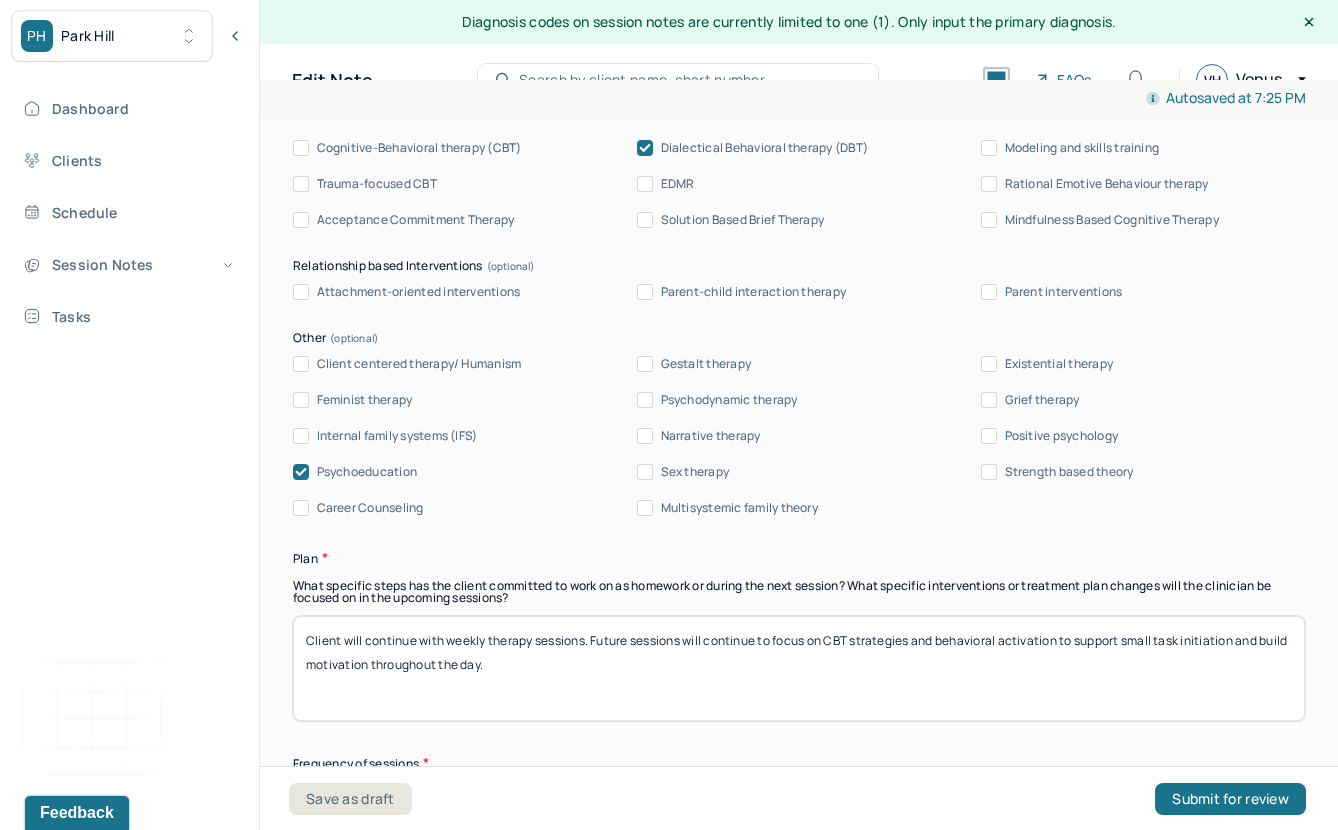 click on "Psychodynamic therapy" at bounding box center [729, 400] 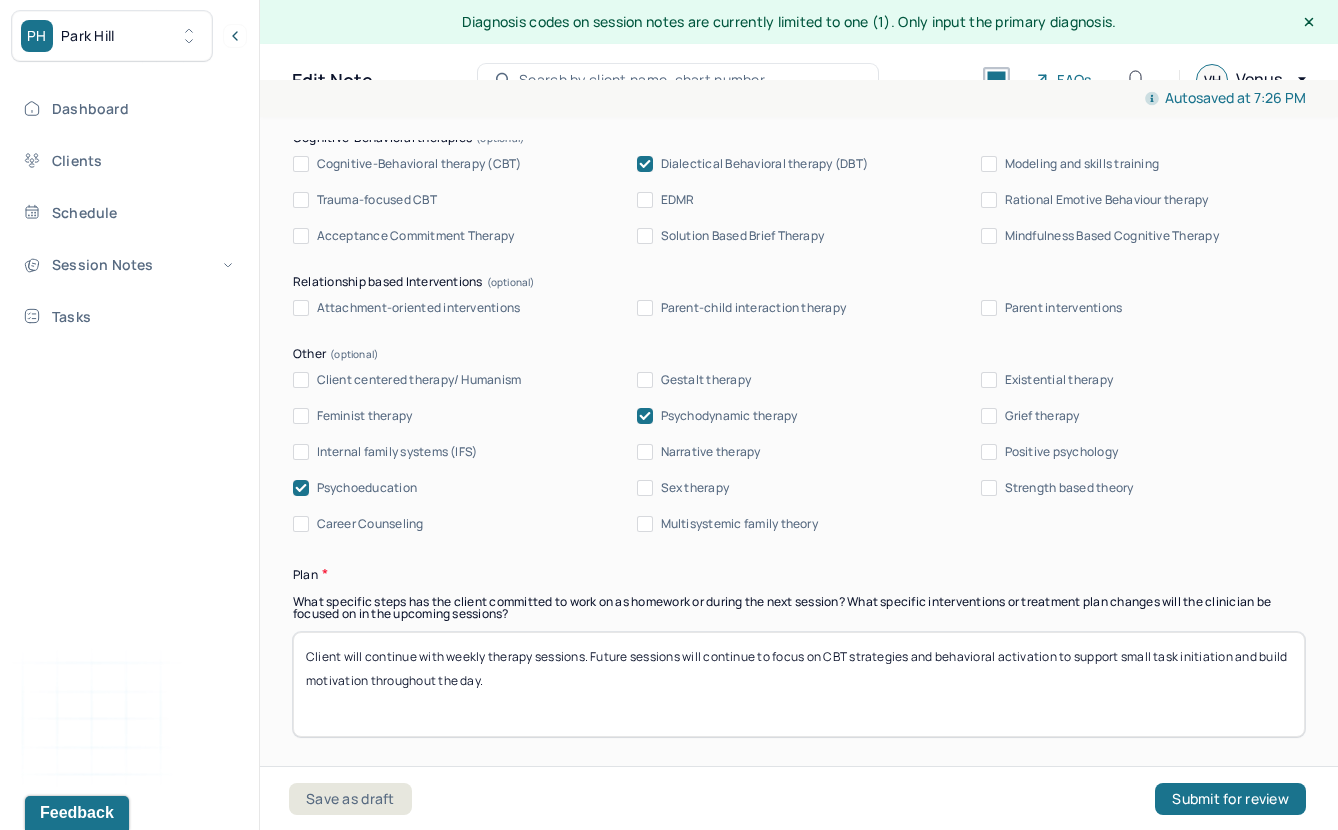 scroll, scrollTop: 1920, scrollLeft: 0, axis: vertical 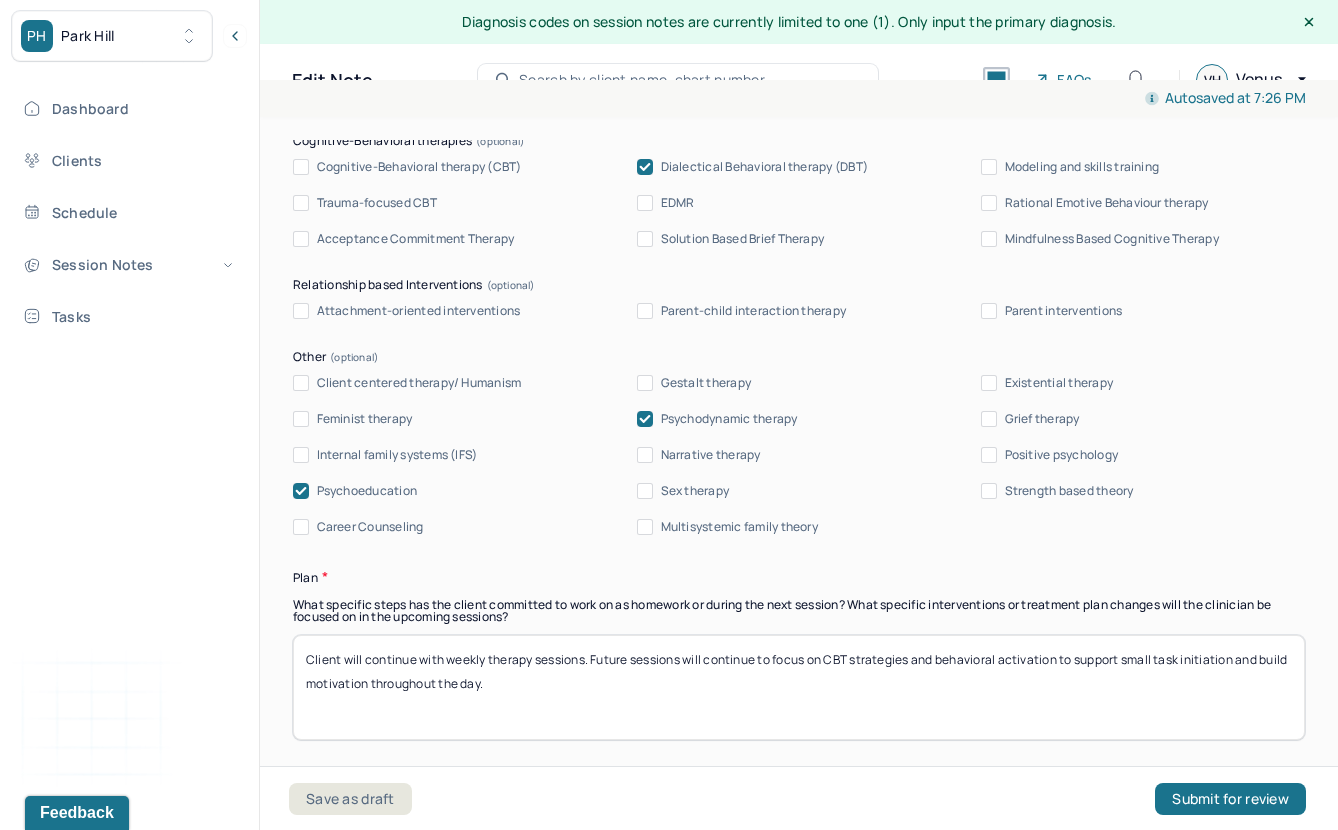 click on "Modeling and skills training" at bounding box center [1082, 167] 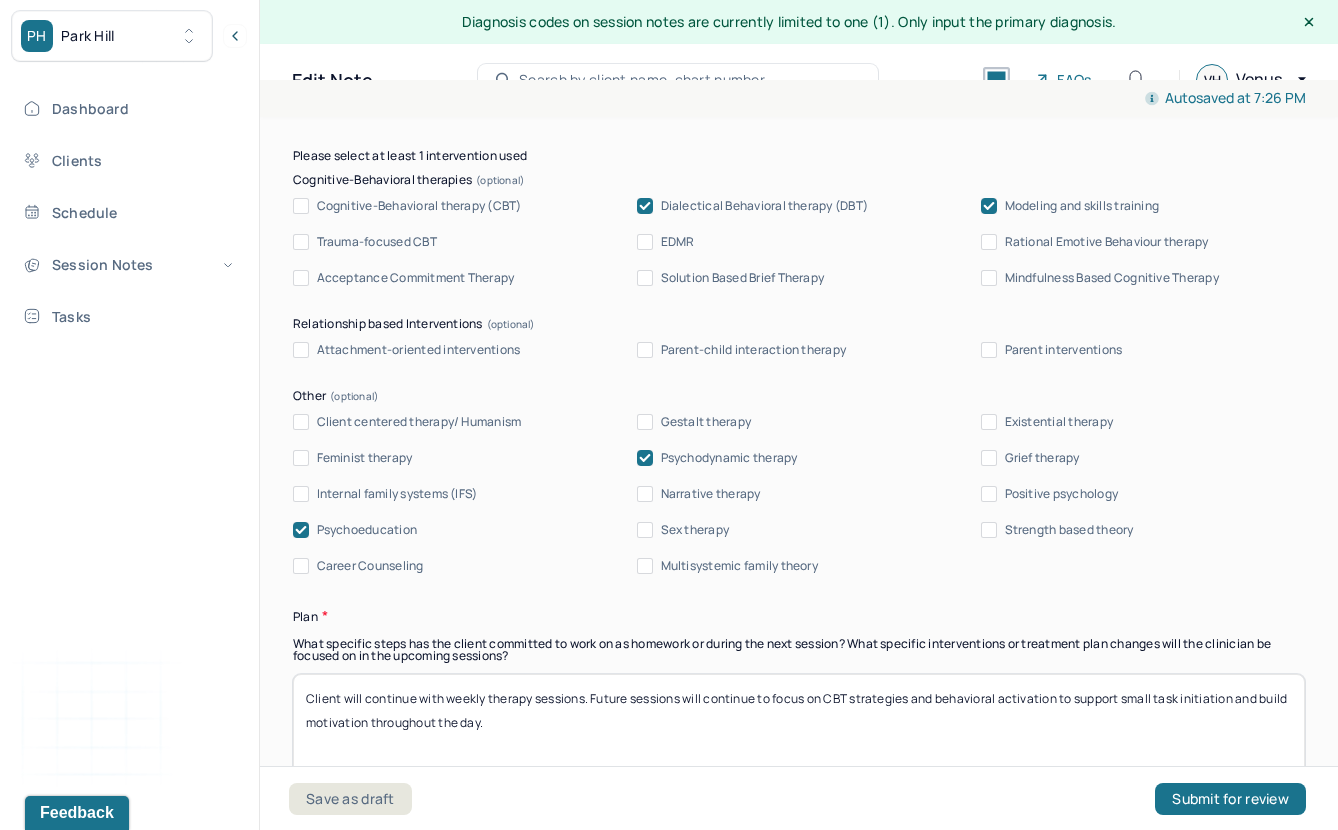 scroll, scrollTop: 2031, scrollLeft: 0, axis: vertical 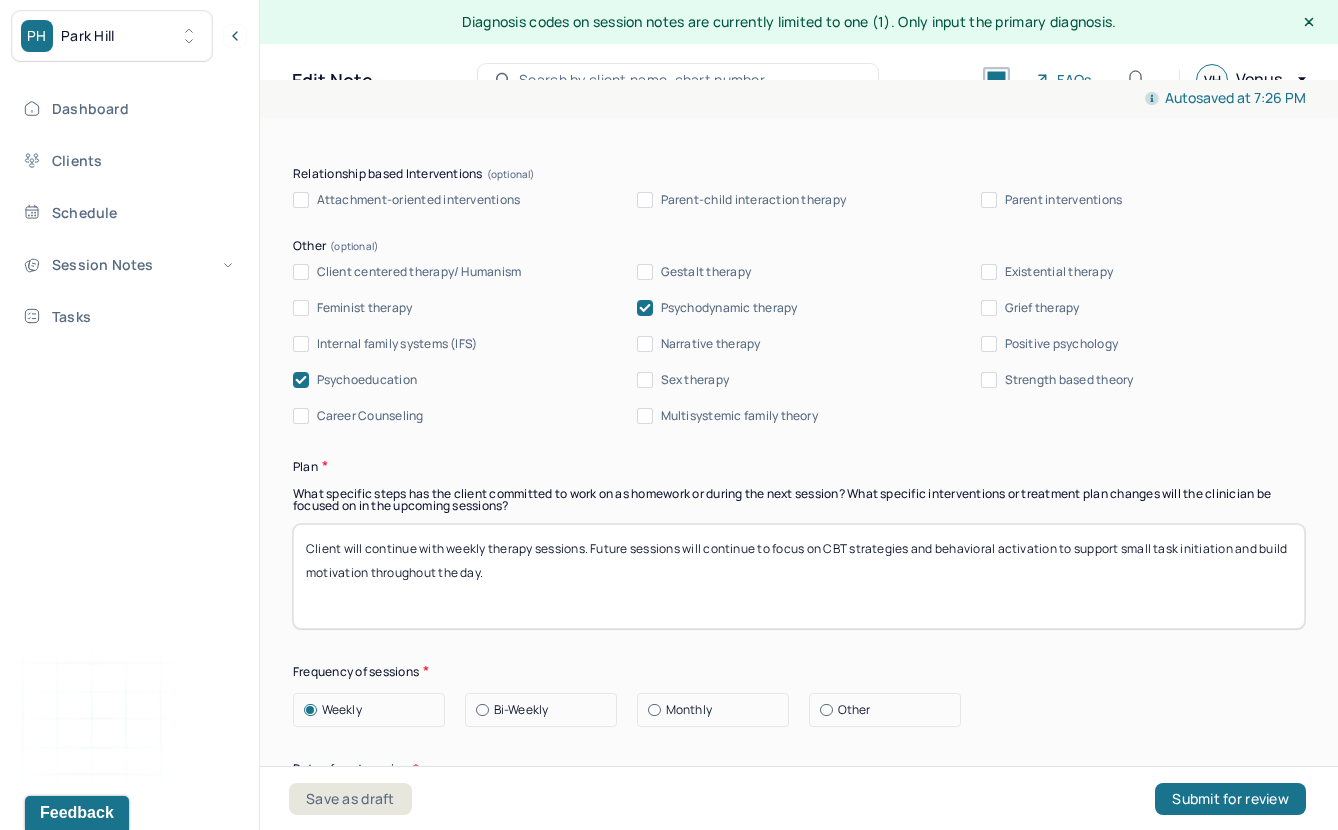 click on "Client will continue with weekly therapy sessions. Future sessions will continue to focus on CBT strategies and behavioral activation to support small task initiation and build motivation throughout the day." at bounding box center (799, 576) 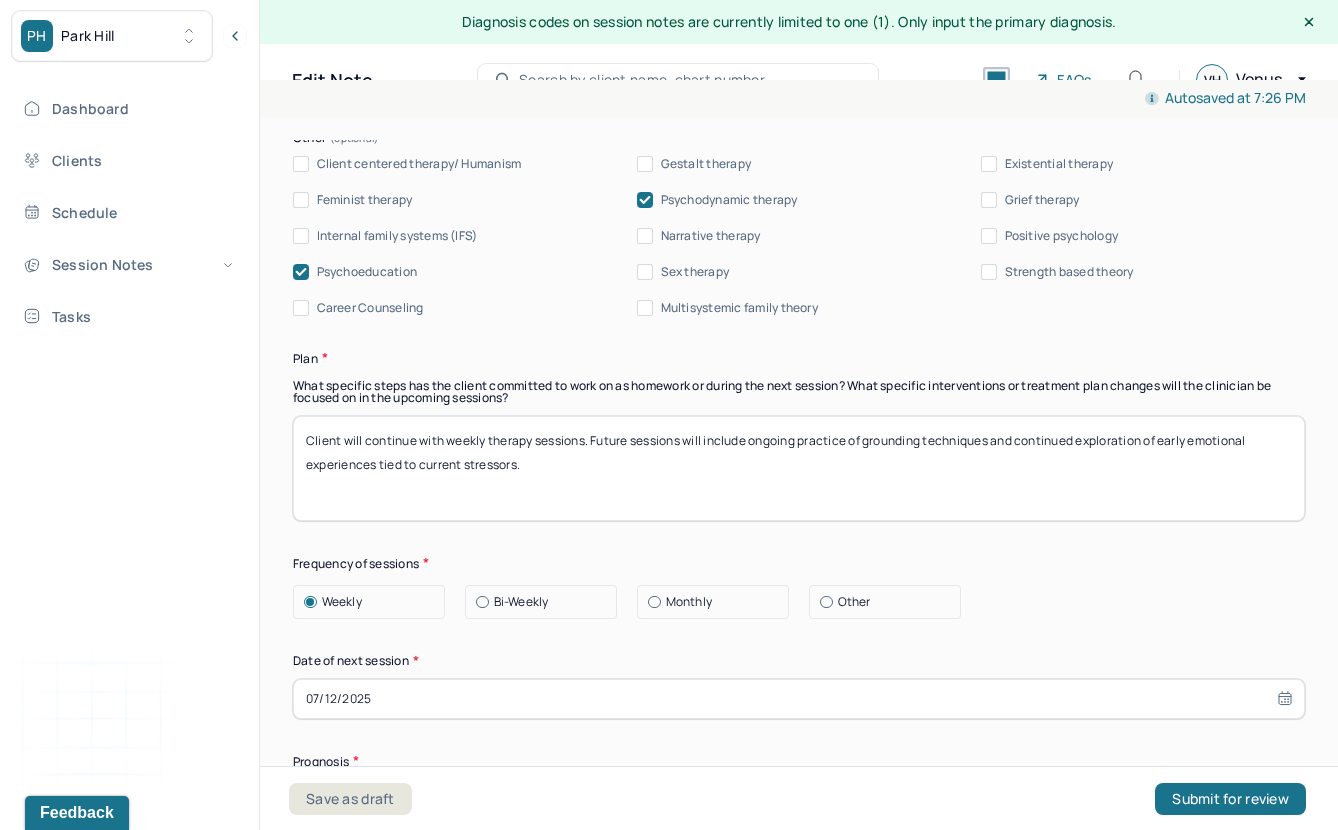scroll, scrollTop: 2355, scrollLeft: 0, axis: vertical 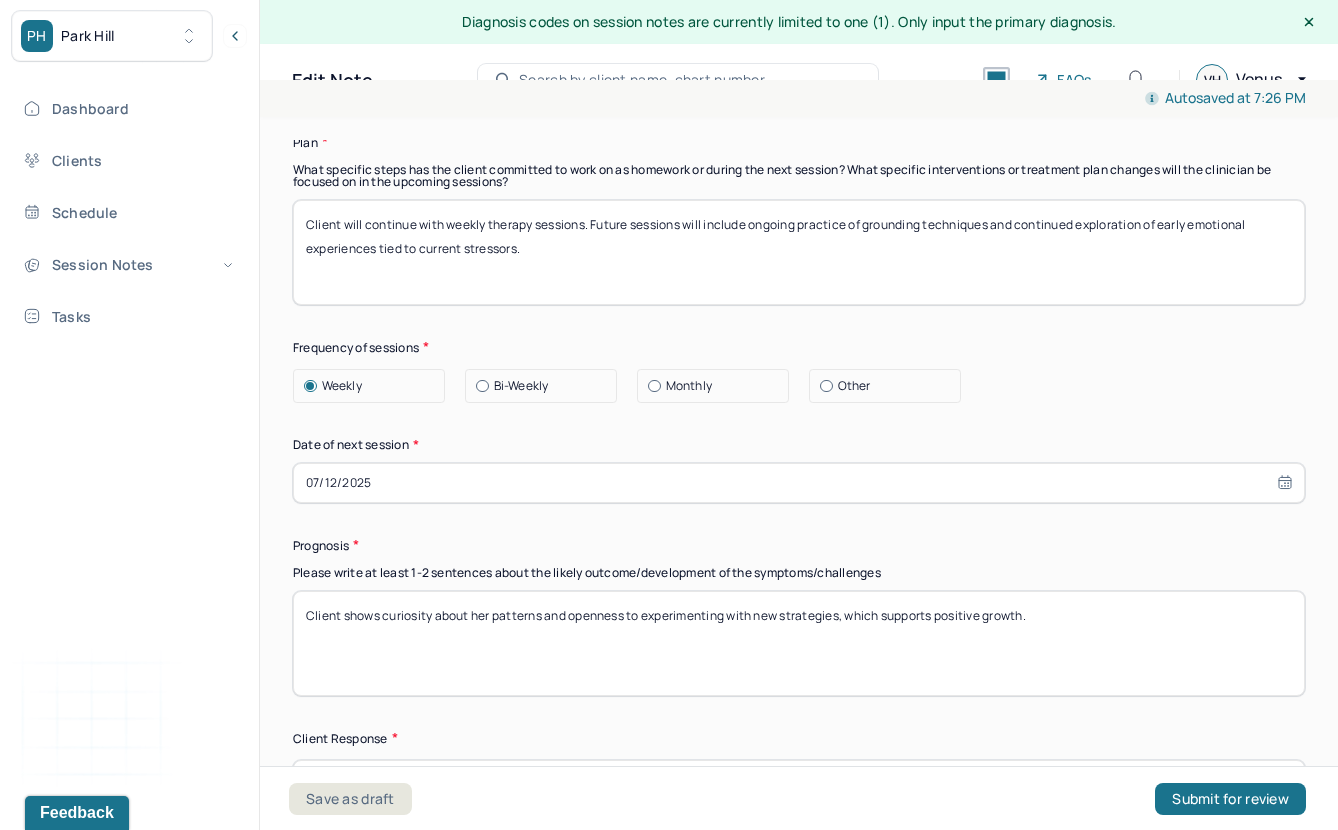type on "Client will continue with weekly therapy sessions. Future sessions will include ongoing practice of grounding techniques and continued exploration of early emotional experiences tied to current stressors." 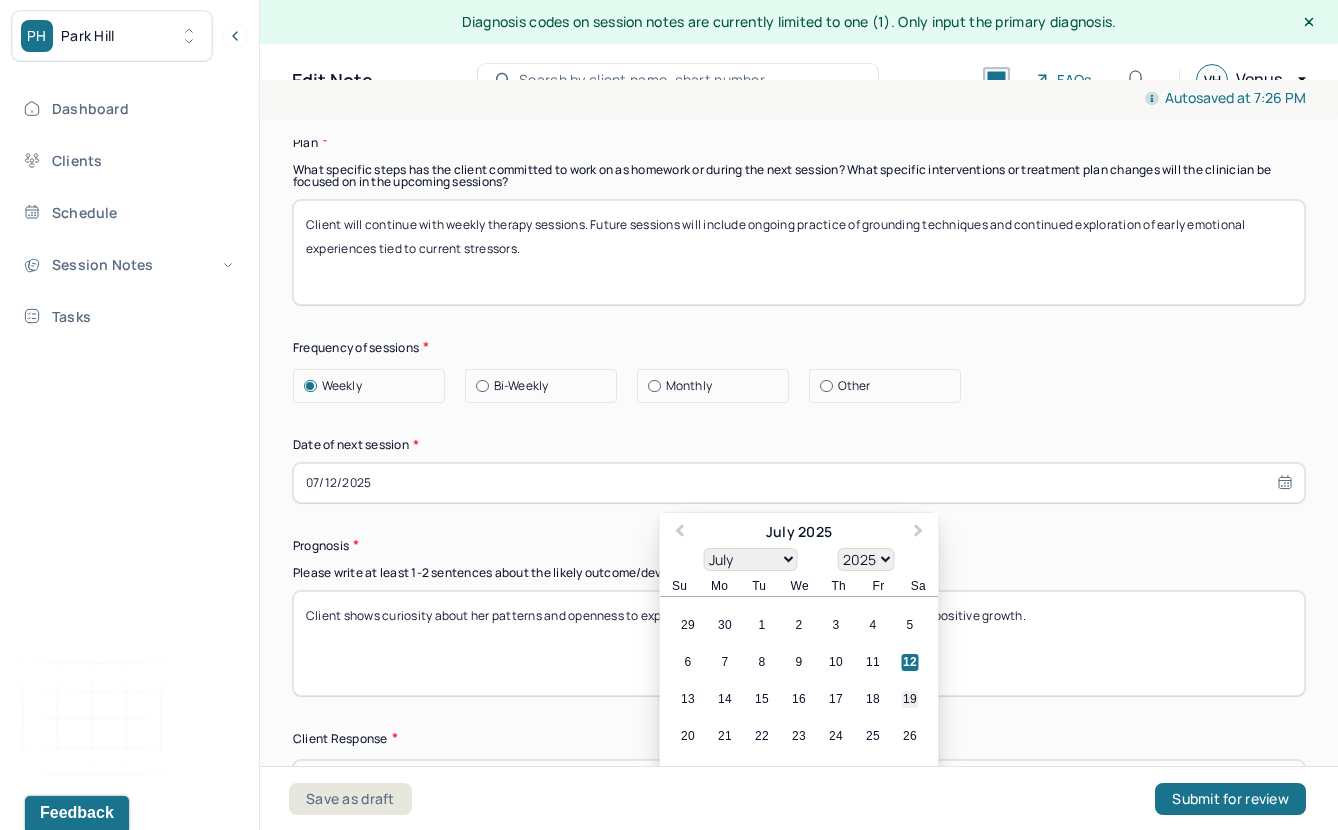 click on "19" at bounding box center (910, 699) 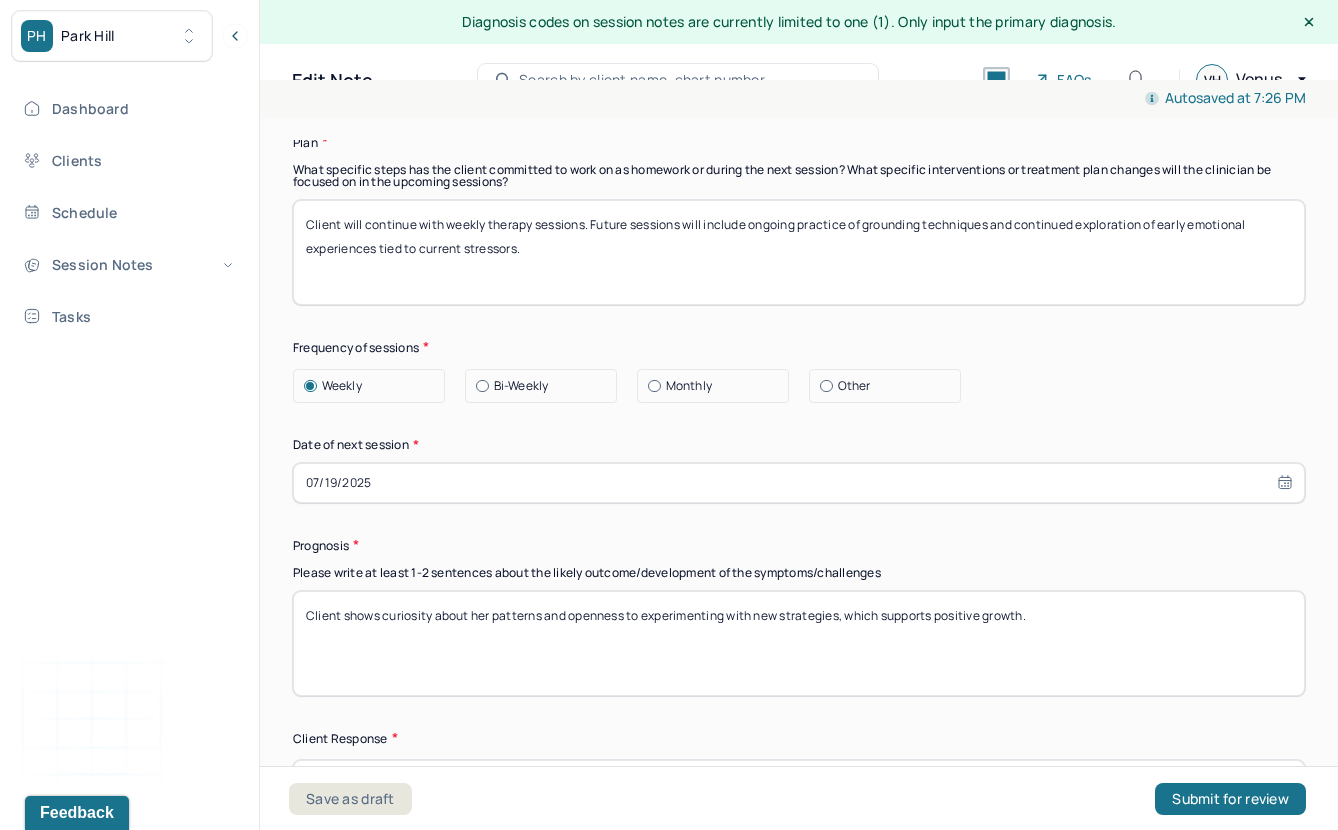 select on "6" 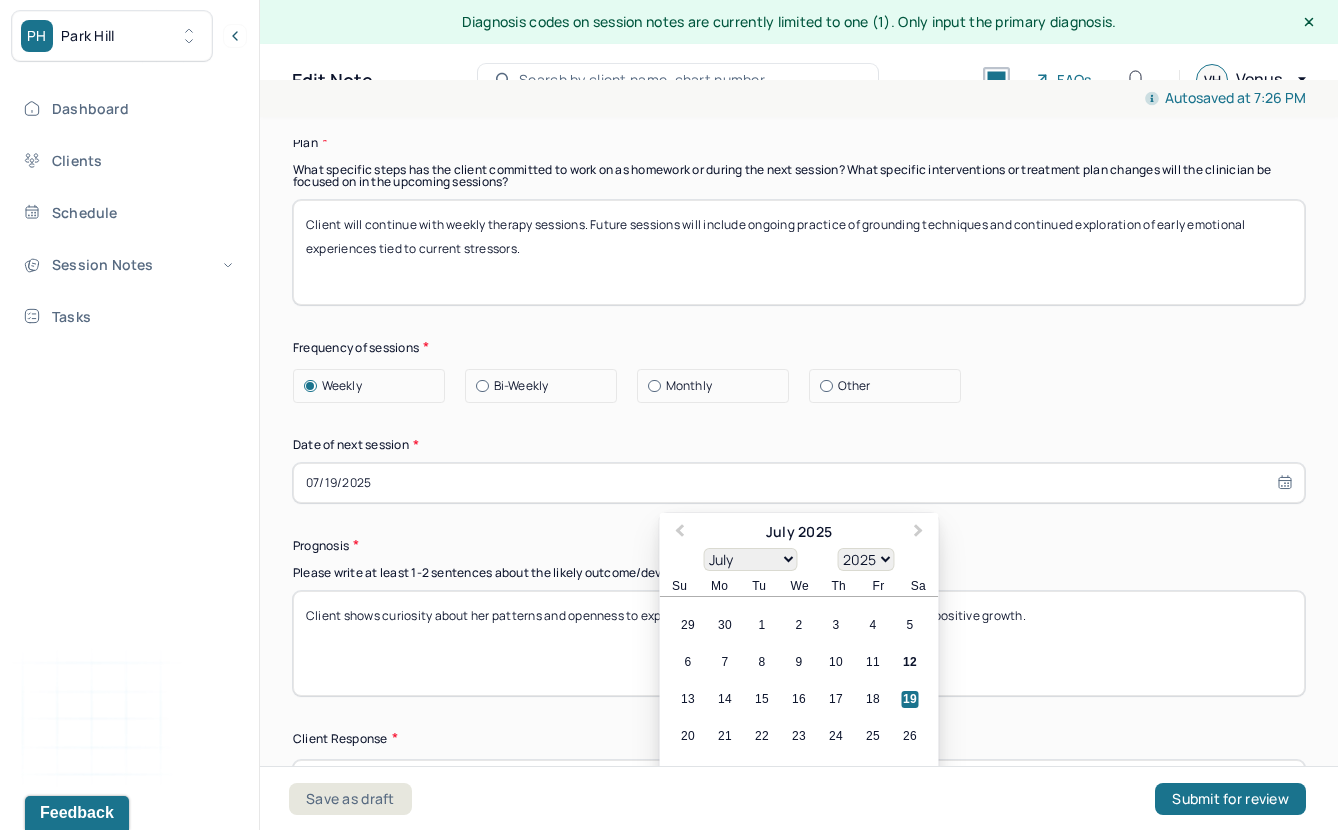 scroll, scrollTop: 2458, scrollLeft: 0, axis: vertical 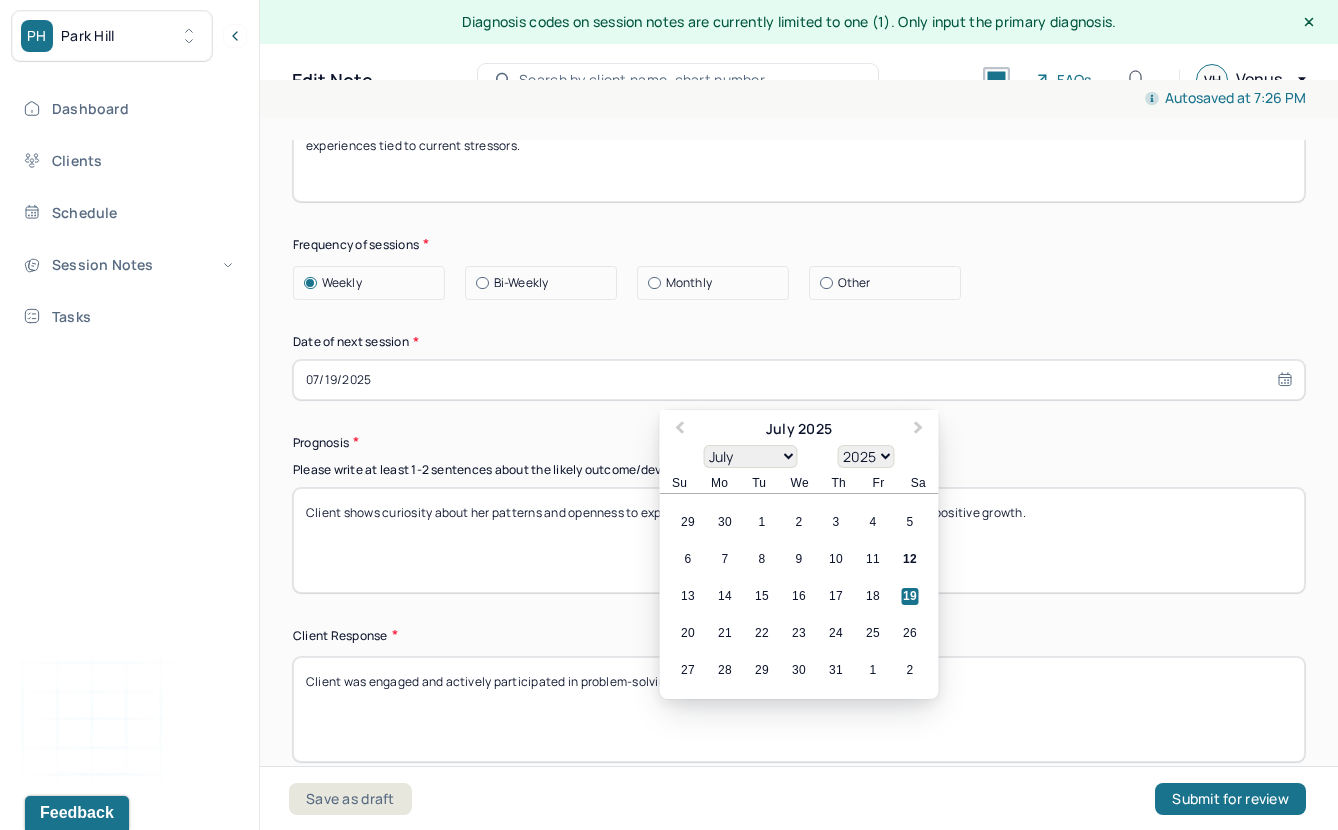 click on "Client shows curiosity about her patterns and openness to experimenting with new strategies, which supports positive growth." at bounding box center [799, 540] 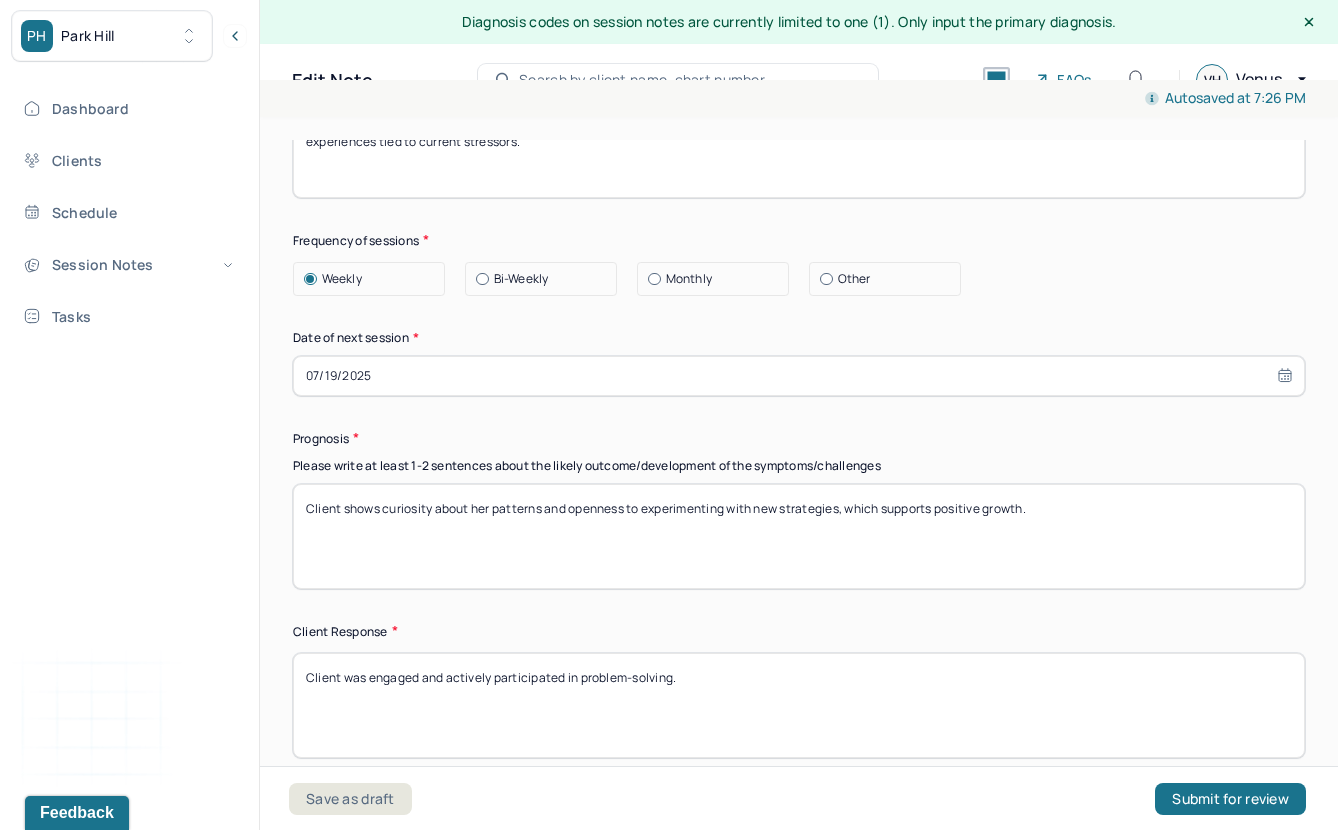 scroll, scrollTop: 2465, scrollLeft: 0, axis: vertical 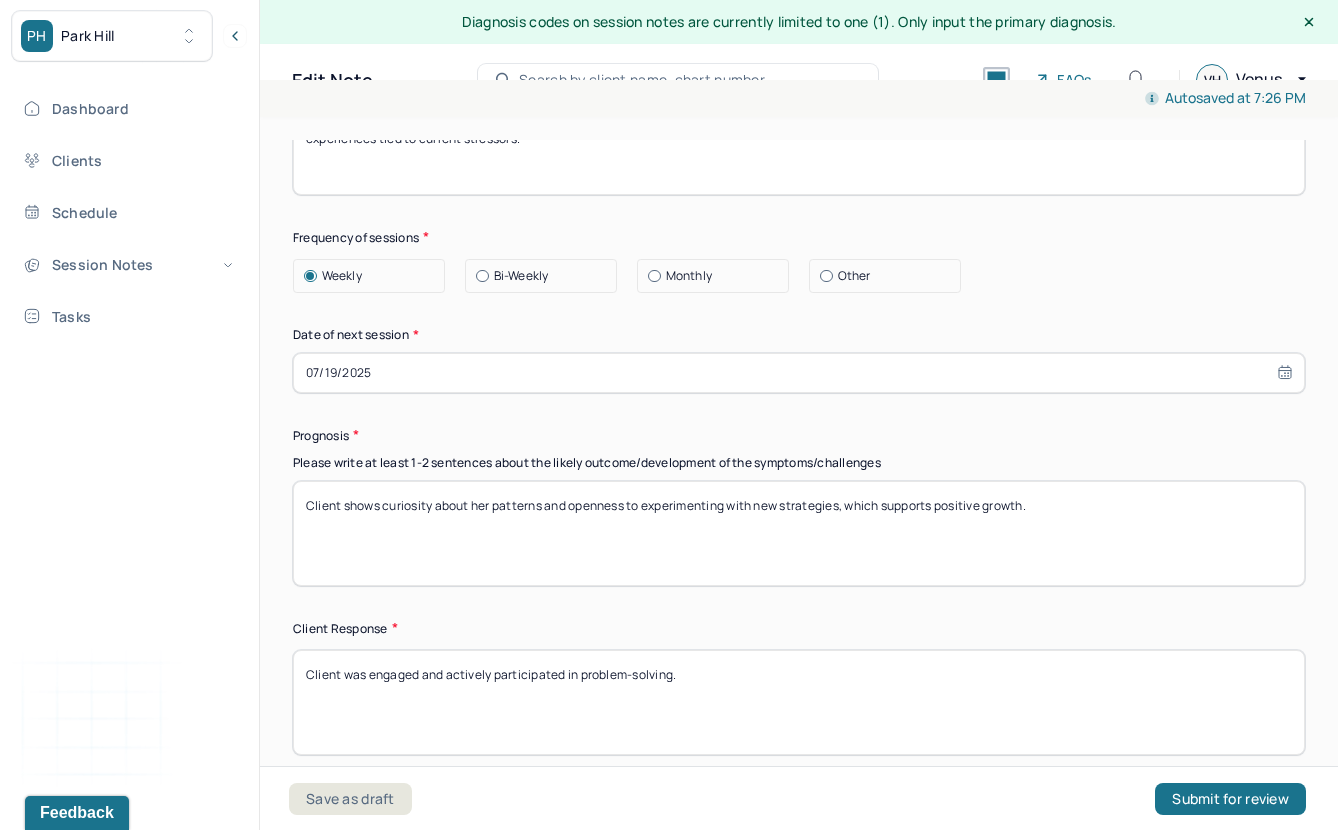 click on "Client shows curiosity about her patterns and openness to experimenting with new strategies, which supports positive growth." at bounding box center (799, 533) 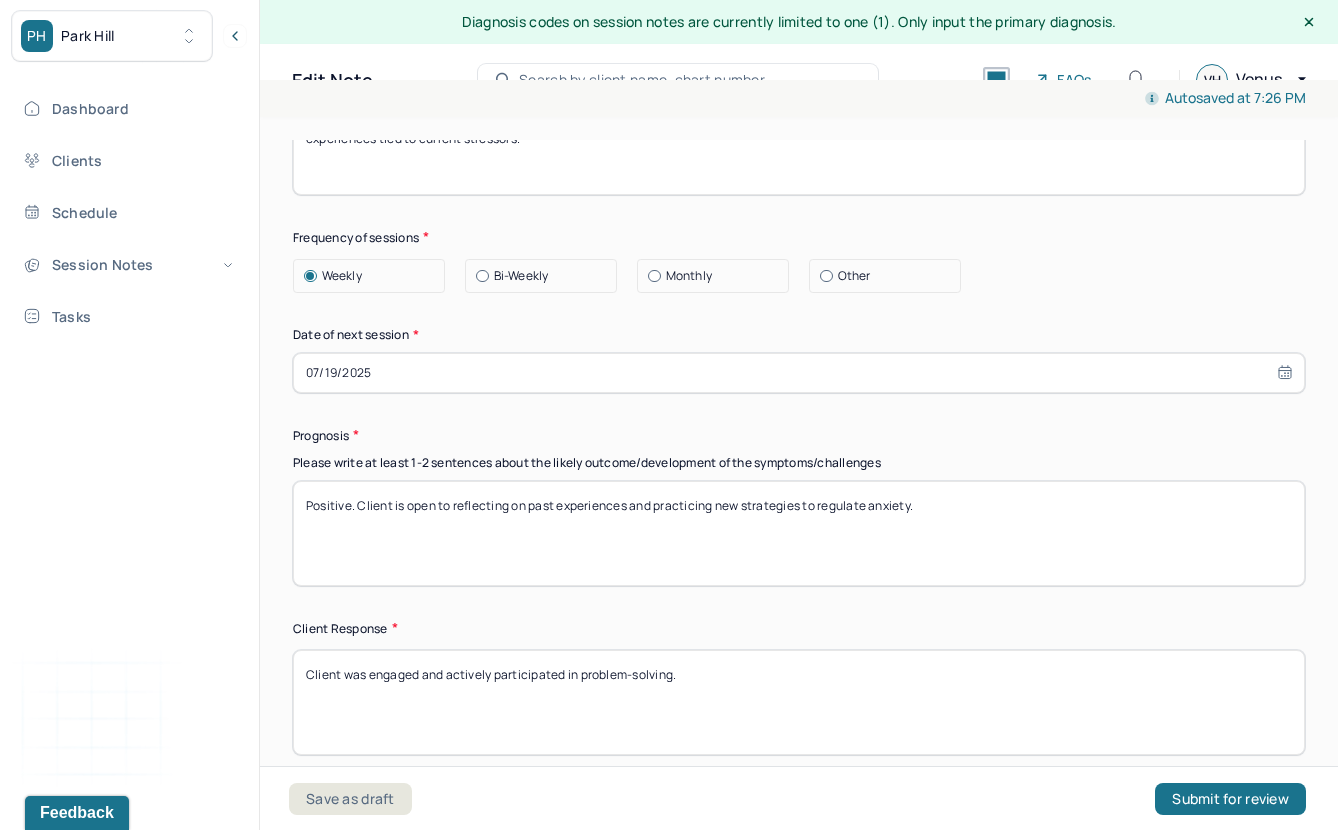 drag, startPoint x: 405, startPoint y: 504, endPoint x: 130, endPoint y: 504, distance: 275 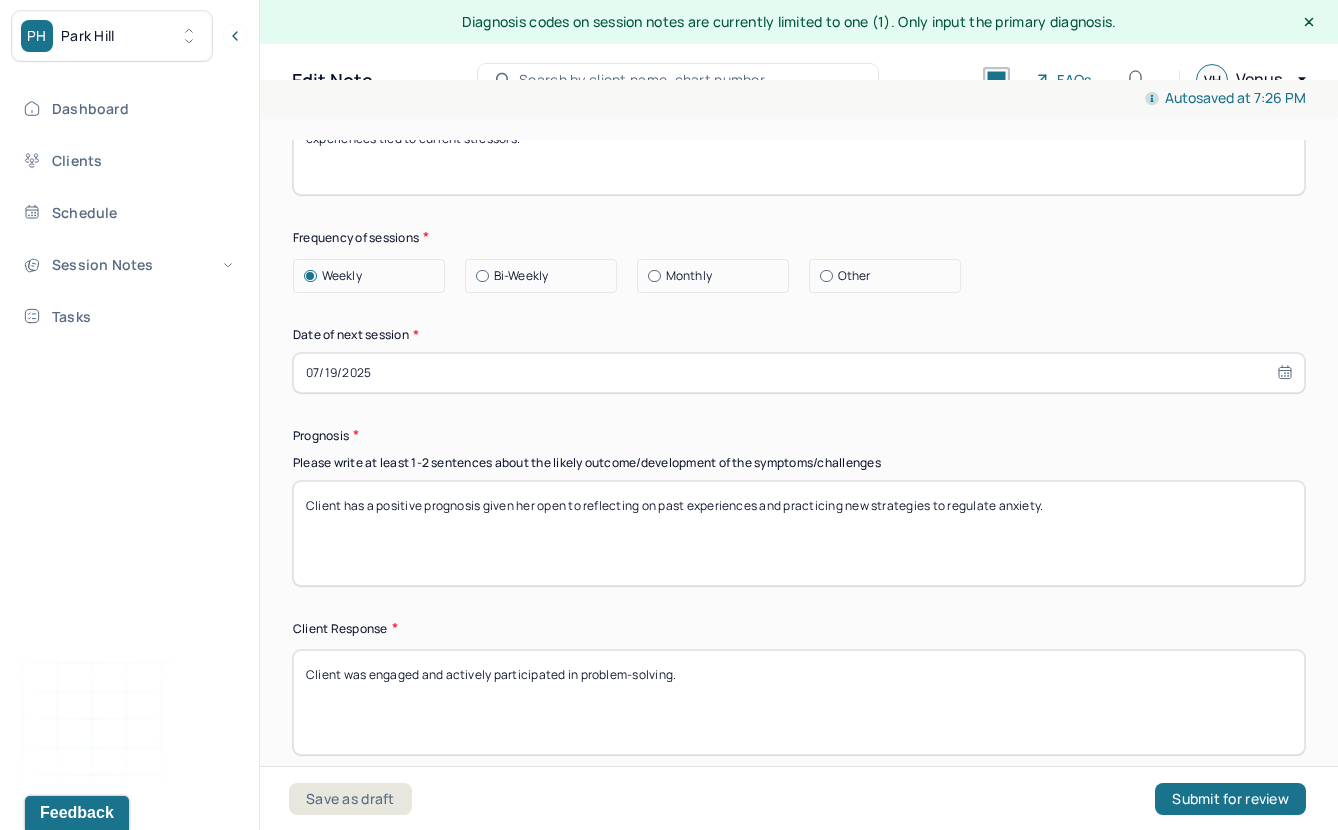 click on "Client has a positive prognosis given her open to reflecting on past experiences and practicing new strategies to regulate anxiety." at bounding box center (799, 533) 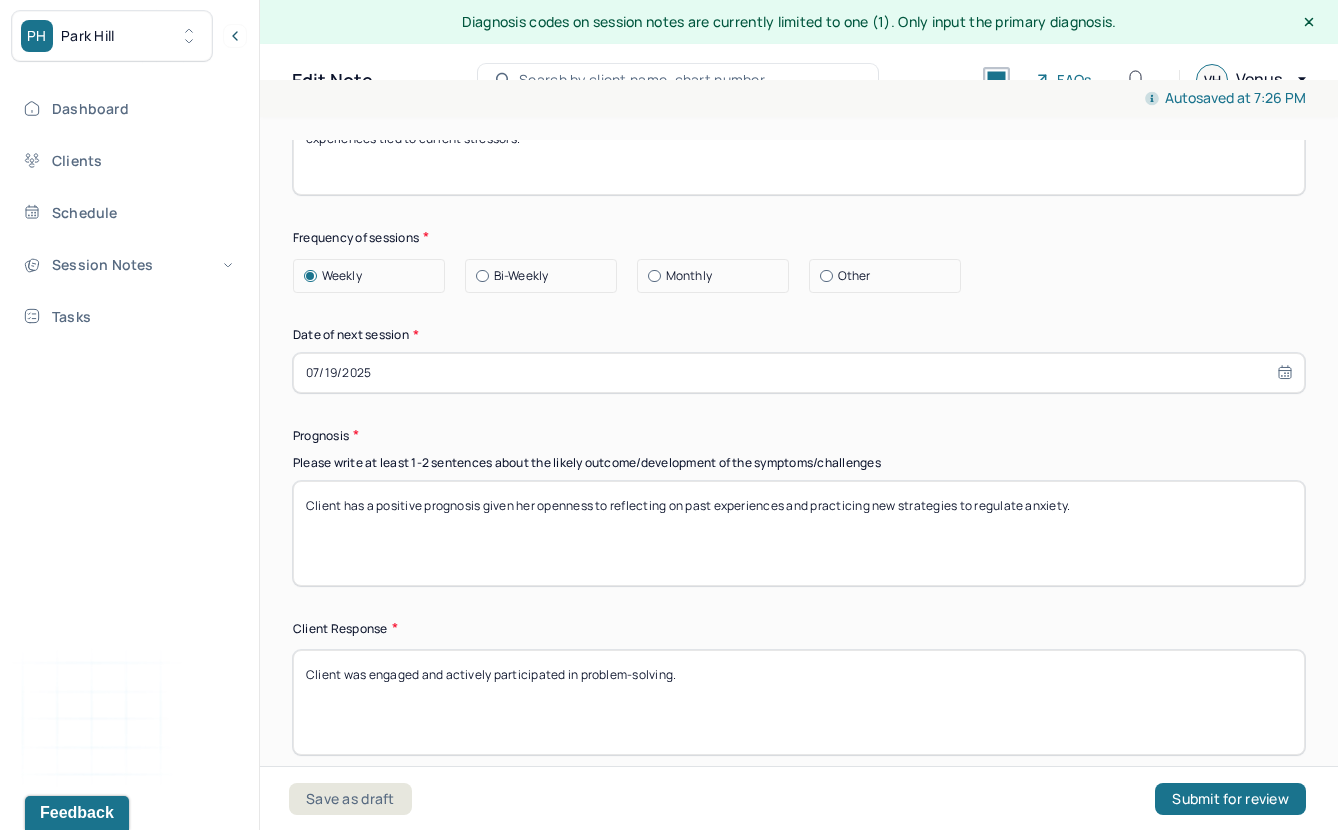 click on "Client has a positive prognosis given her openness to reflecting on past experiences and practicing new strategies to regulate anxiety." at bounding box center [799, 533] 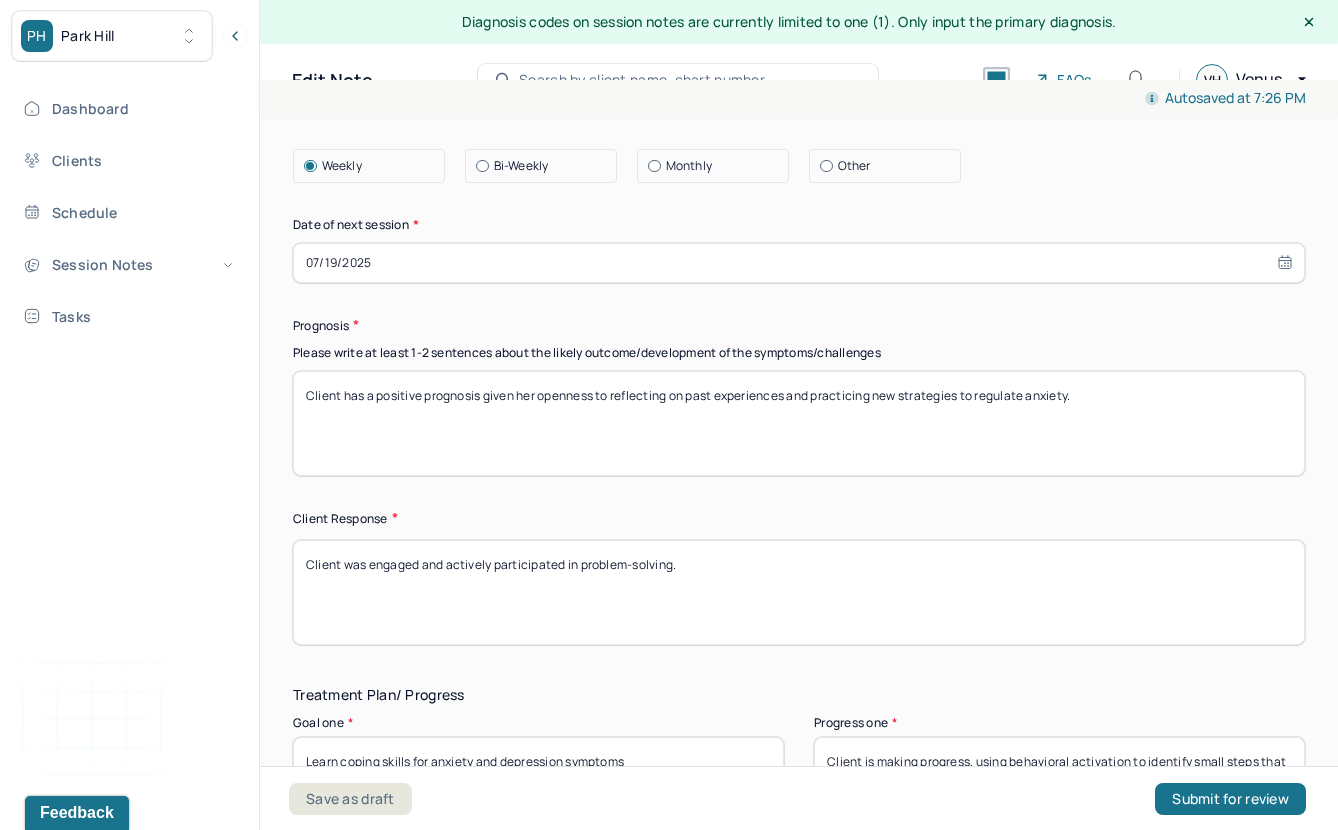 scroll, scrollTop: 2639, scrollLeft: 0, axis: vertical 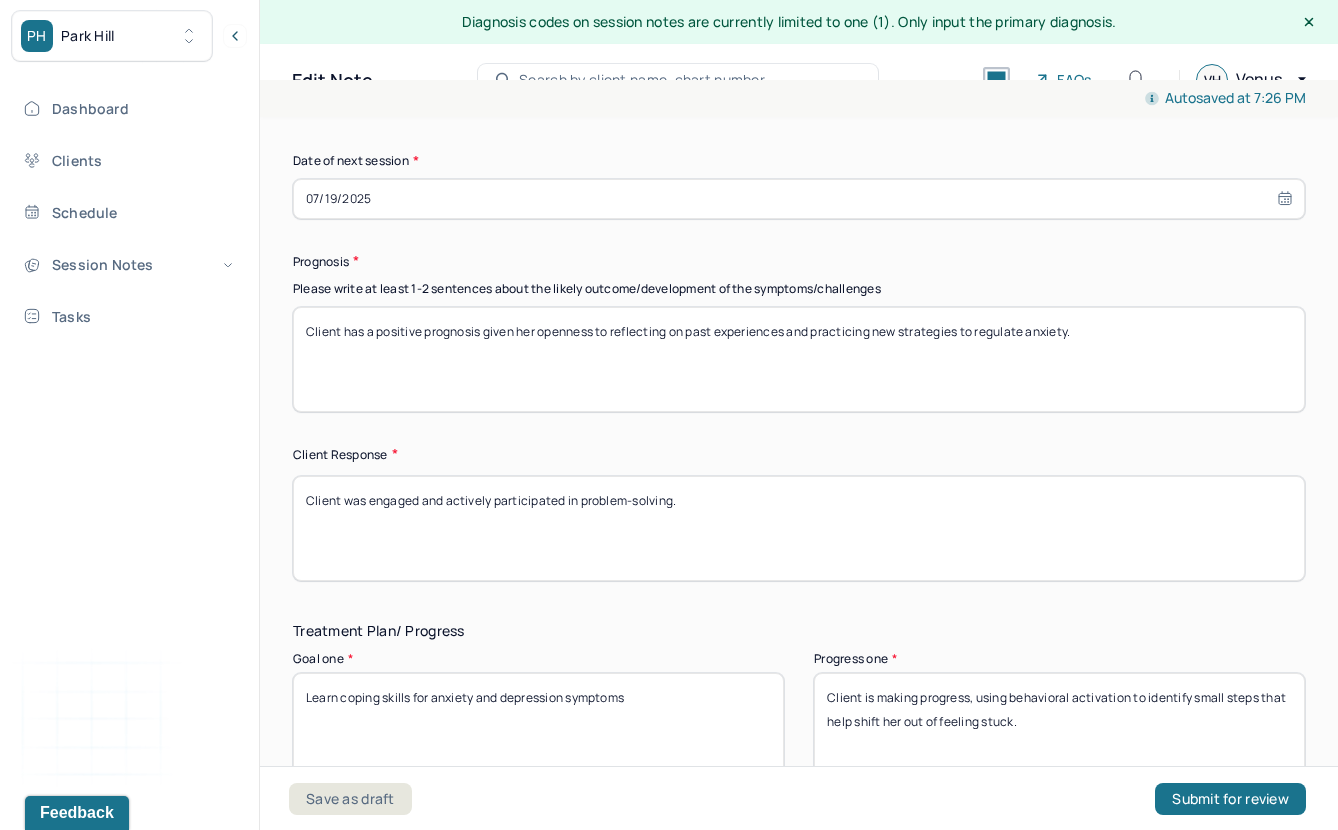 type on "Client has a positive prognosis given her openness to reflecting on past experiences and practicing new strategies to regulate anxiety." 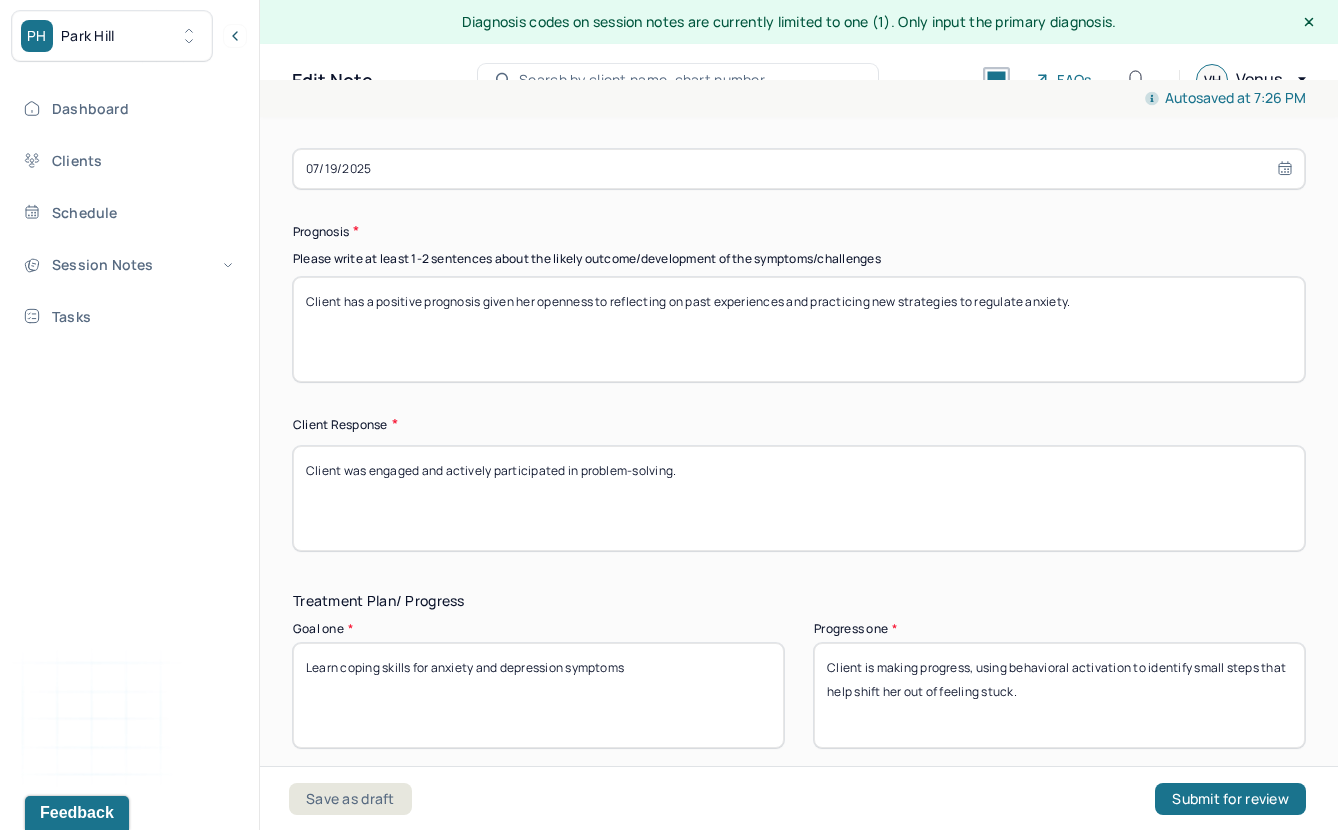 click on "Client was engaged and actively participated in problem-solving." at bounding box center [799, 498] 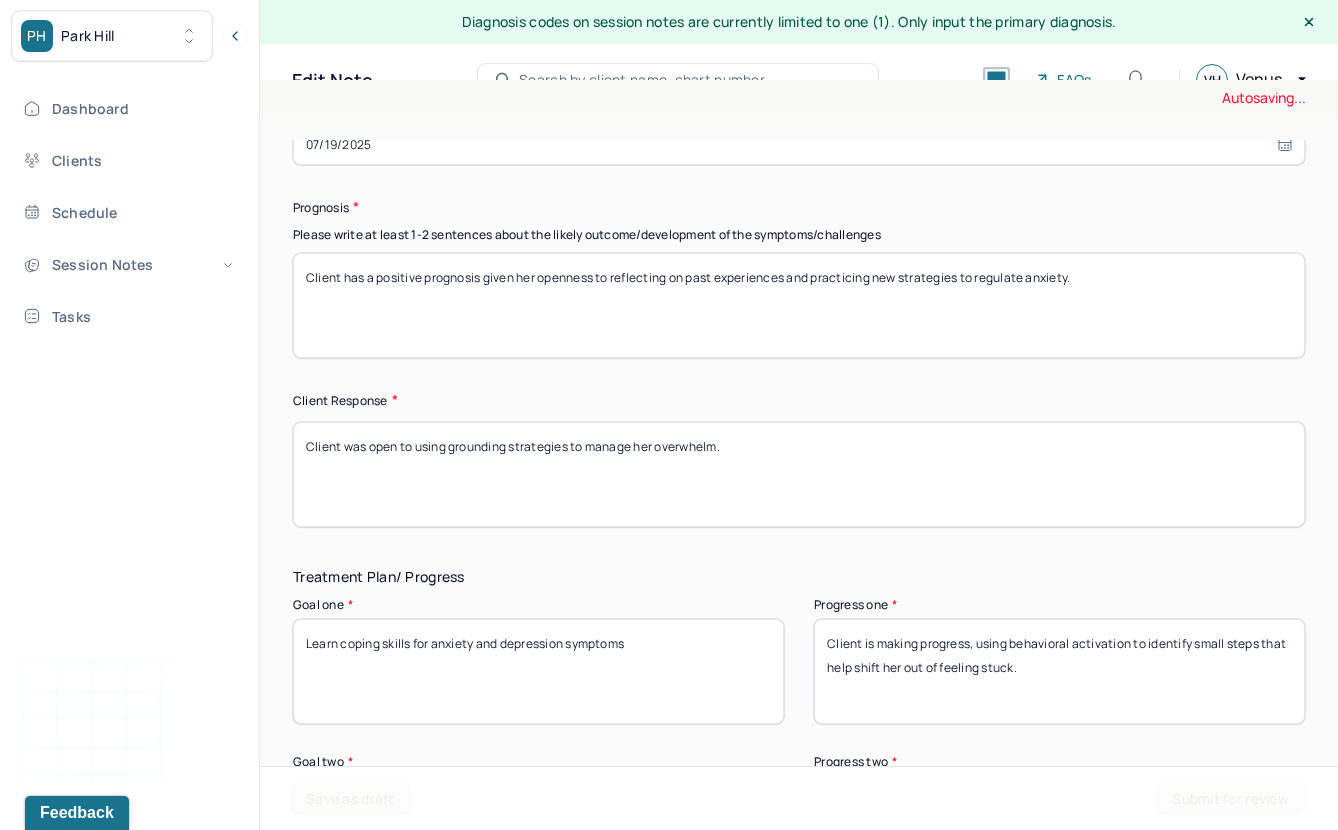 scroll, scrollTop: 2713, scrollLeft: 0, axis: vertical 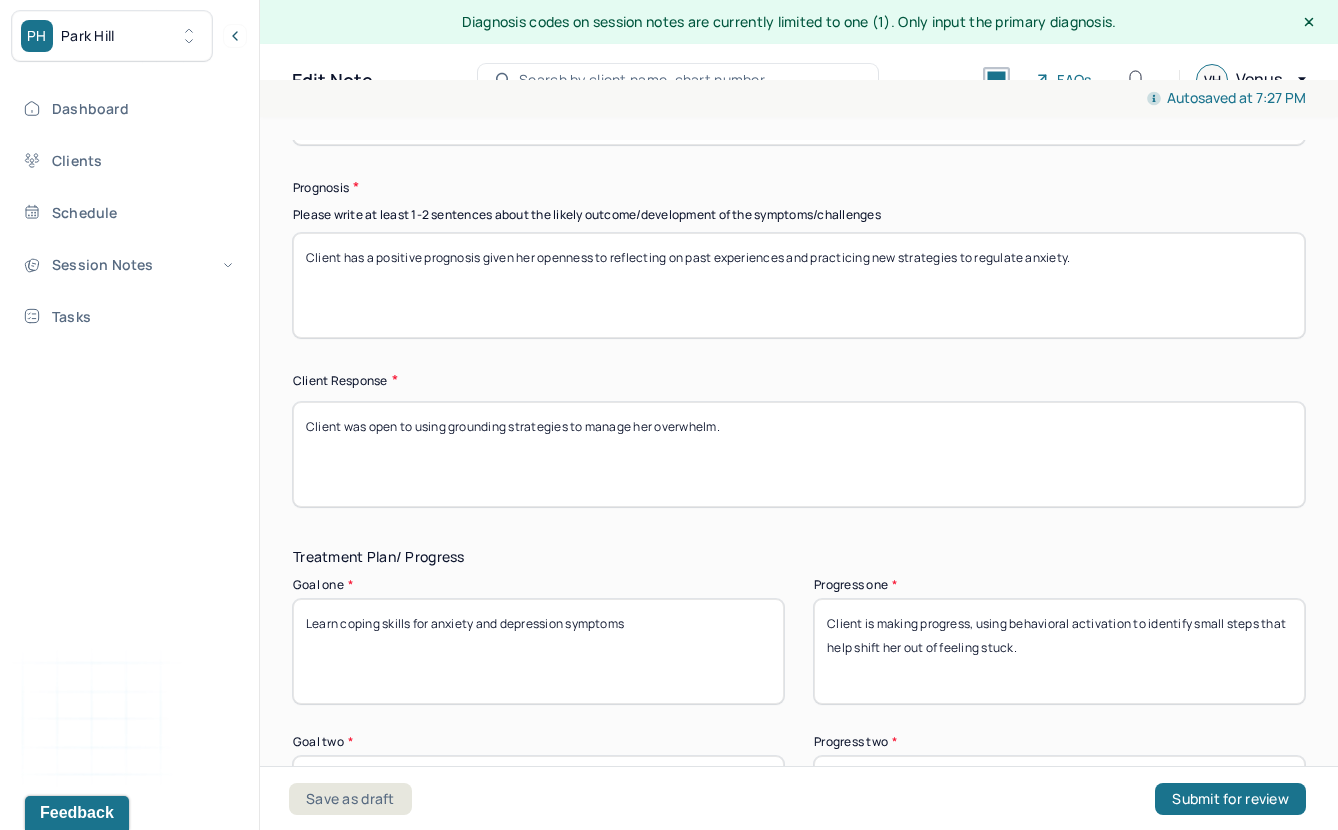 type on "Client was open to using grounding strategies to manage her overwhelm." 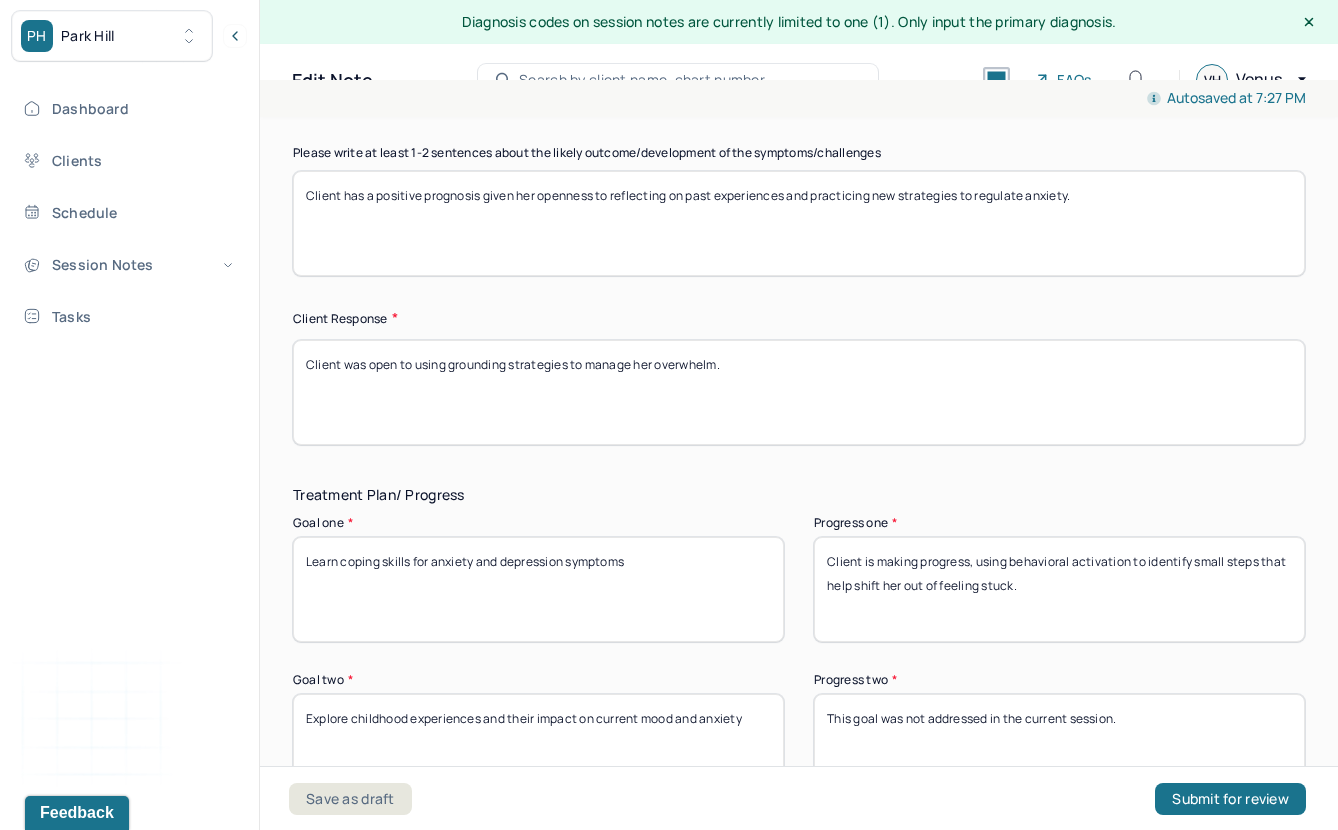 scroll, scrollTop: 2852, scrollLeft: 0, axis: vertical 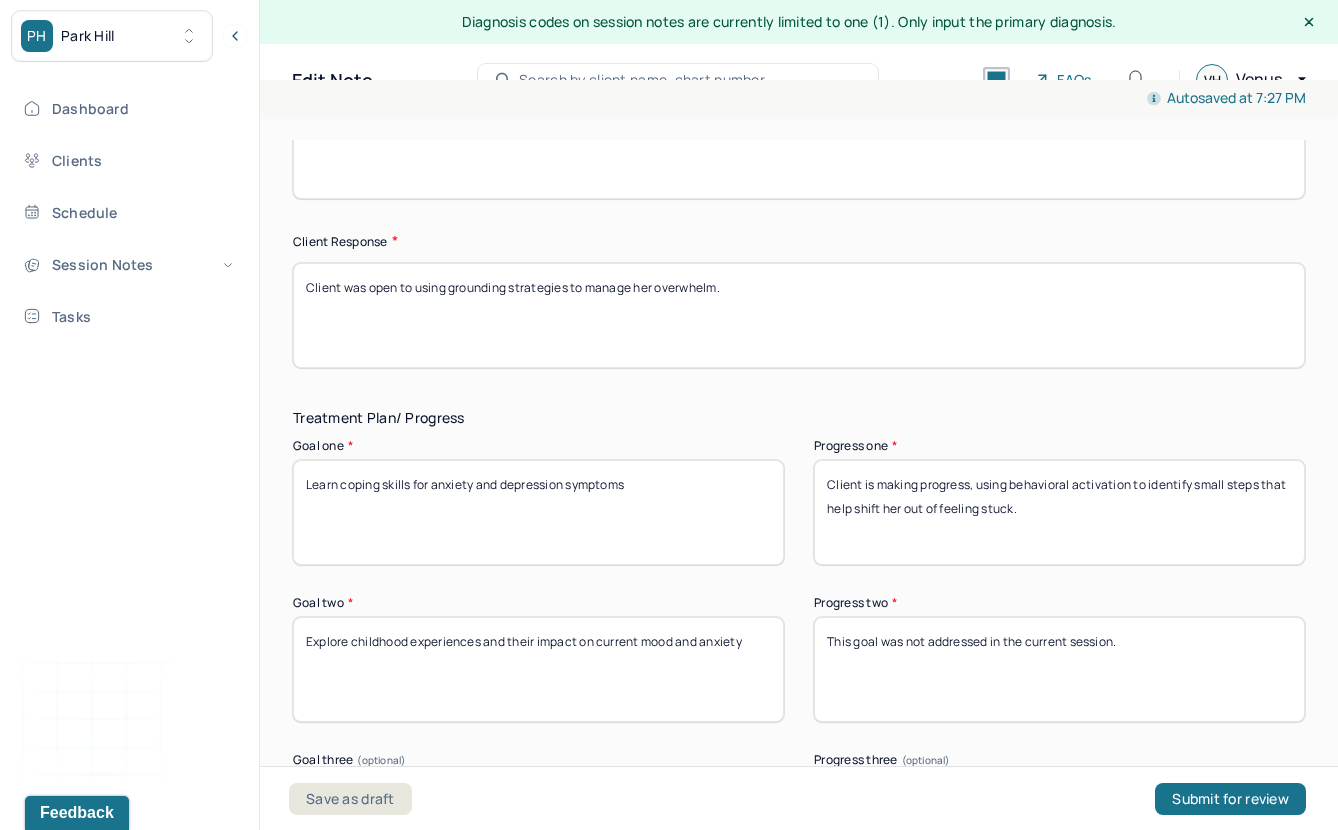 click on "Client is making progress, using behavioral activation to identify small steps that help shift her out of feeling stuck." at bounding box center (1059, 512) 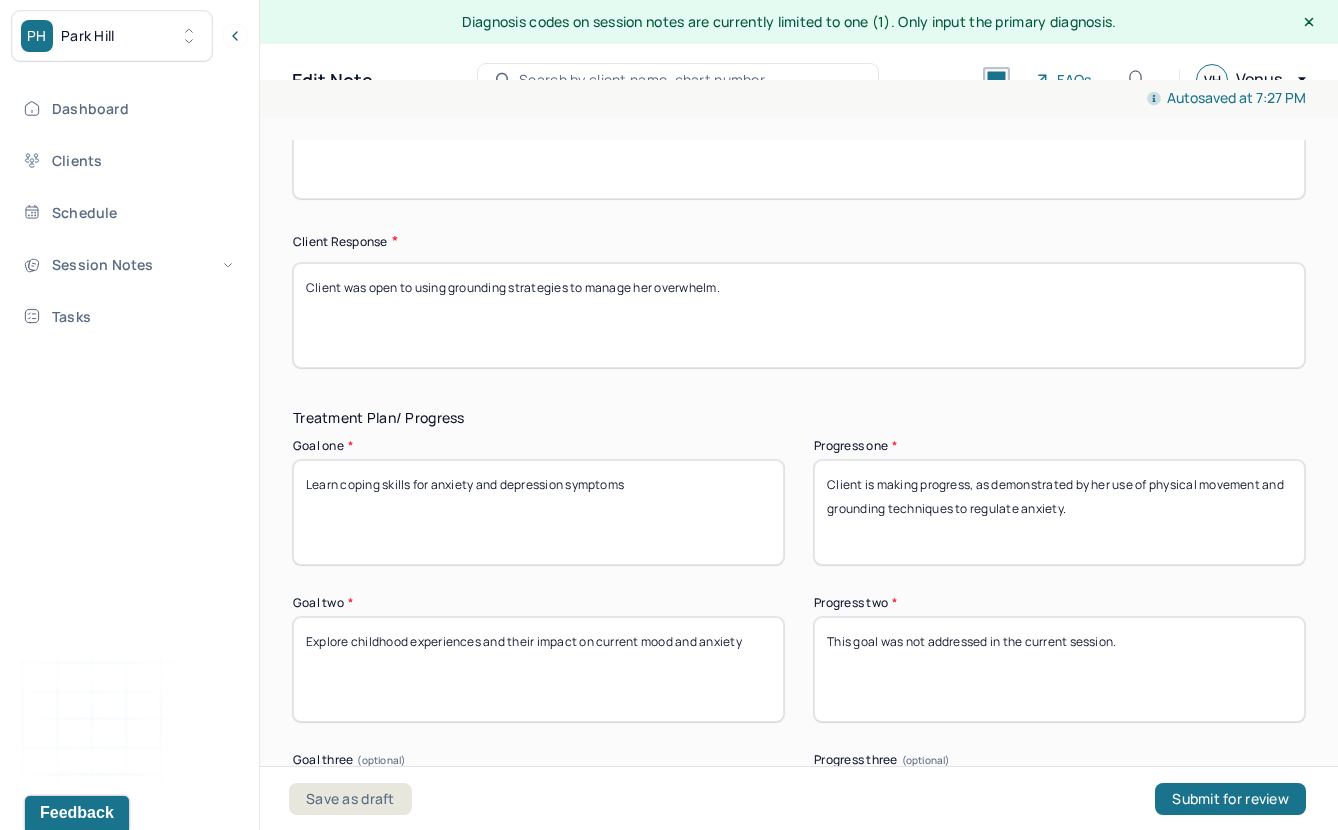 scroll, scrollTop: 3128, scrollLeft: 0, axis: vertical 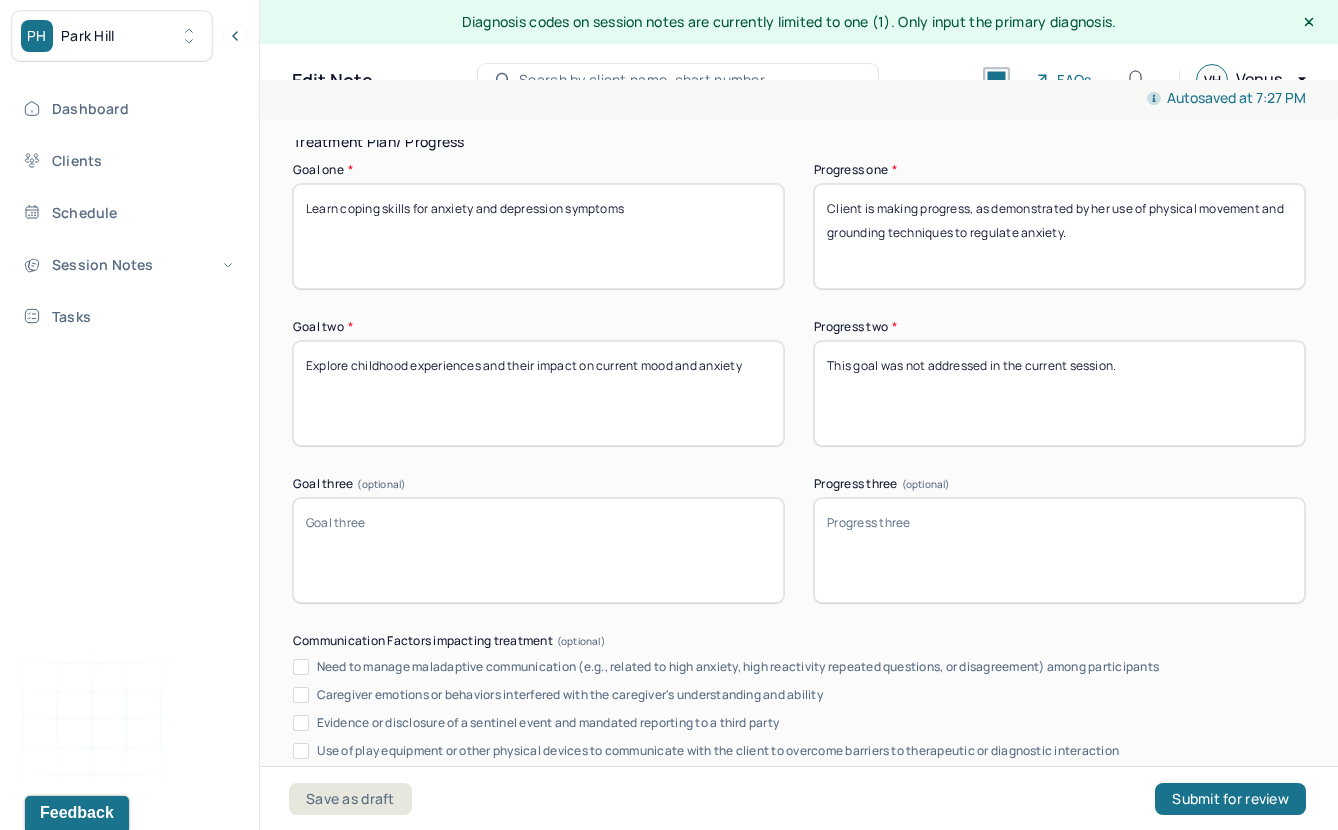 type on "Client is making progress, as demonstrated by her use of physical movement and grounding techniques to regulate anxiety." 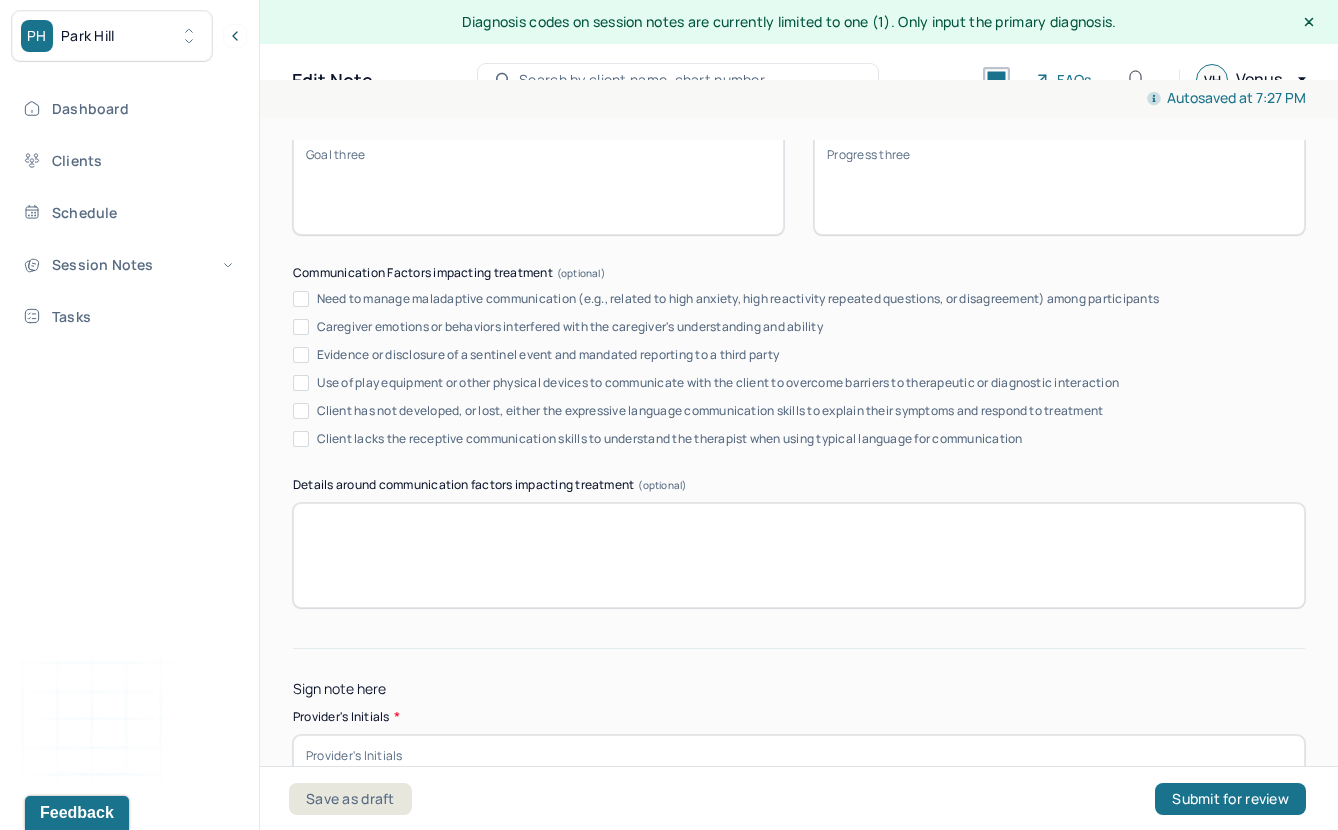 scroll, scrollTop: 3576, scrollLeft: 0, axis: vertical 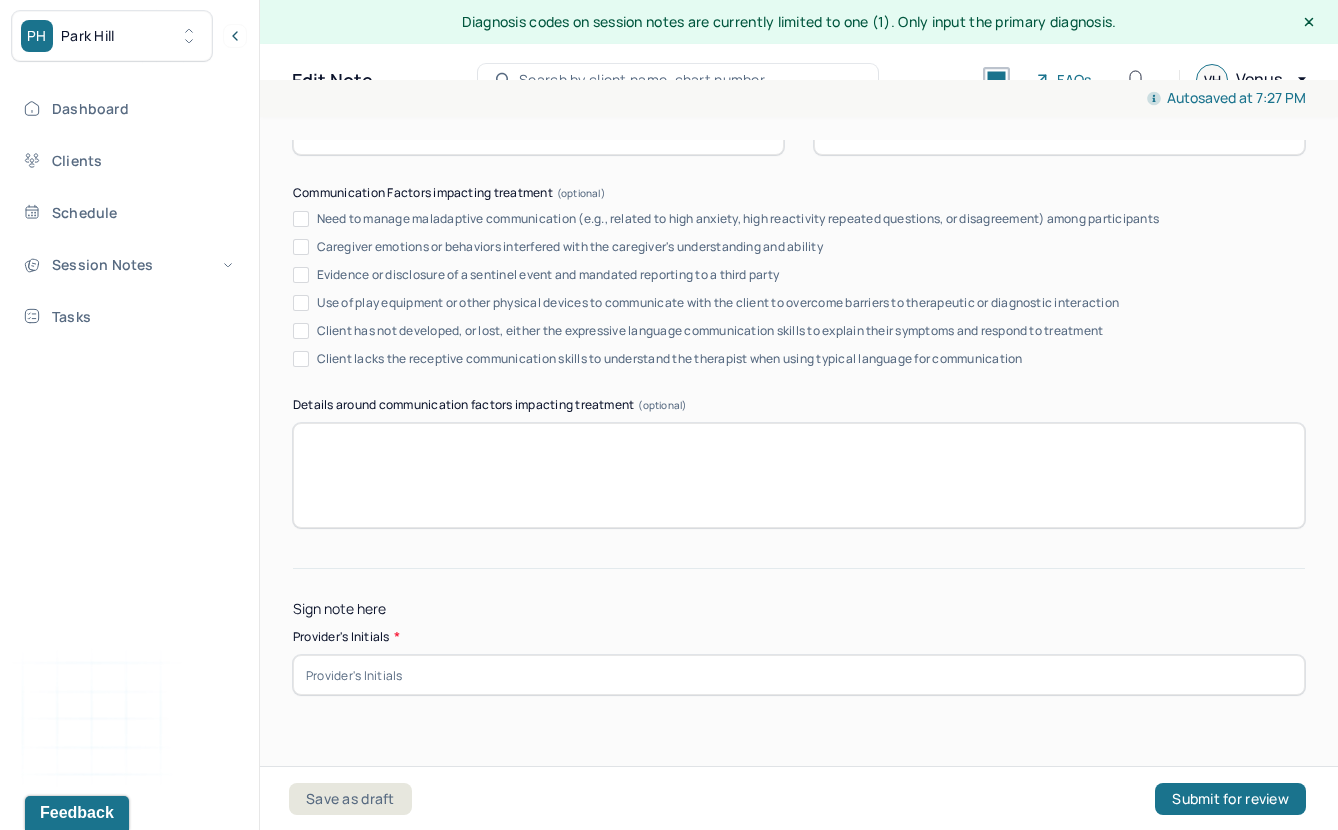 type on "Client is making progress, as she is starting to connect how her early experiences with her mother’s mental health affect her current emotional responses." 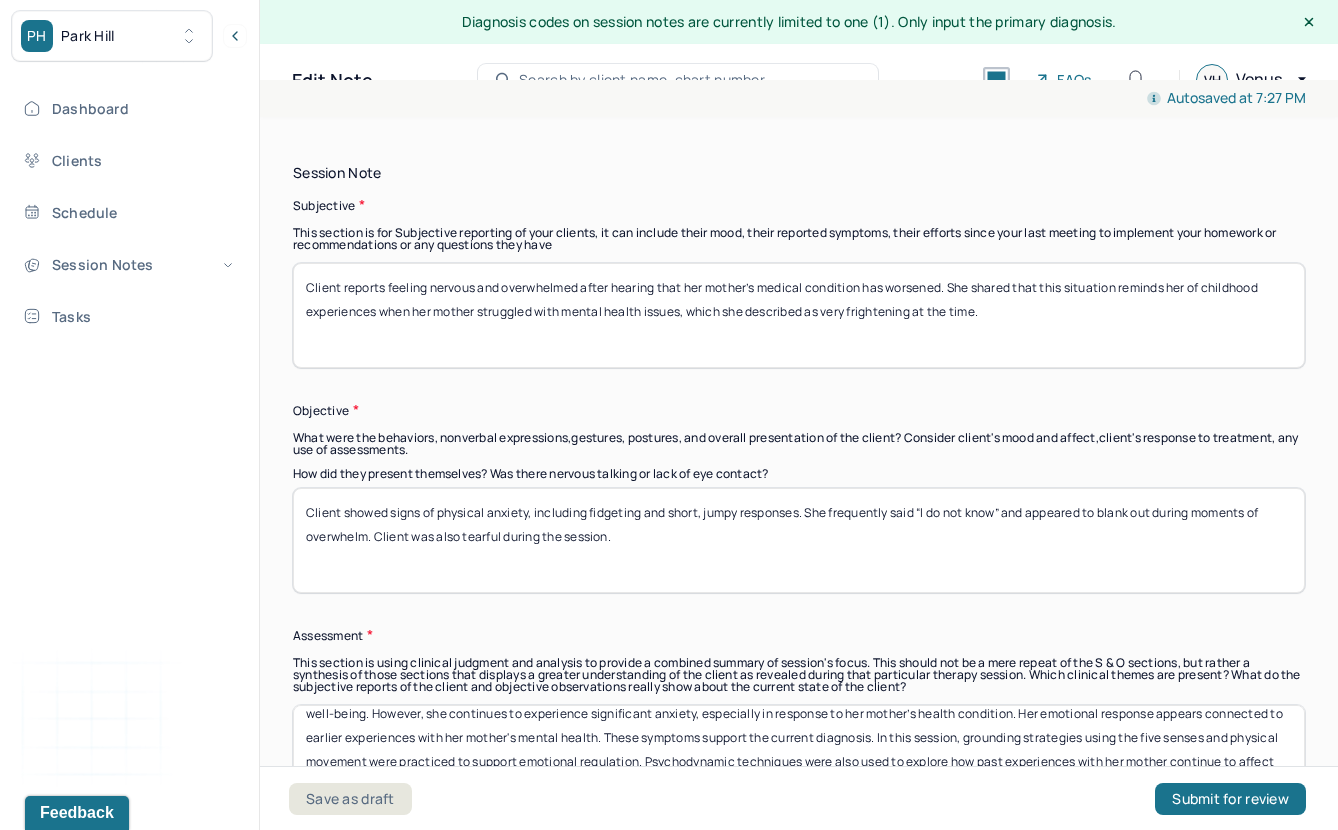 scroll, scrollTop: 1155, scrollLeft: 0, axis: vertical 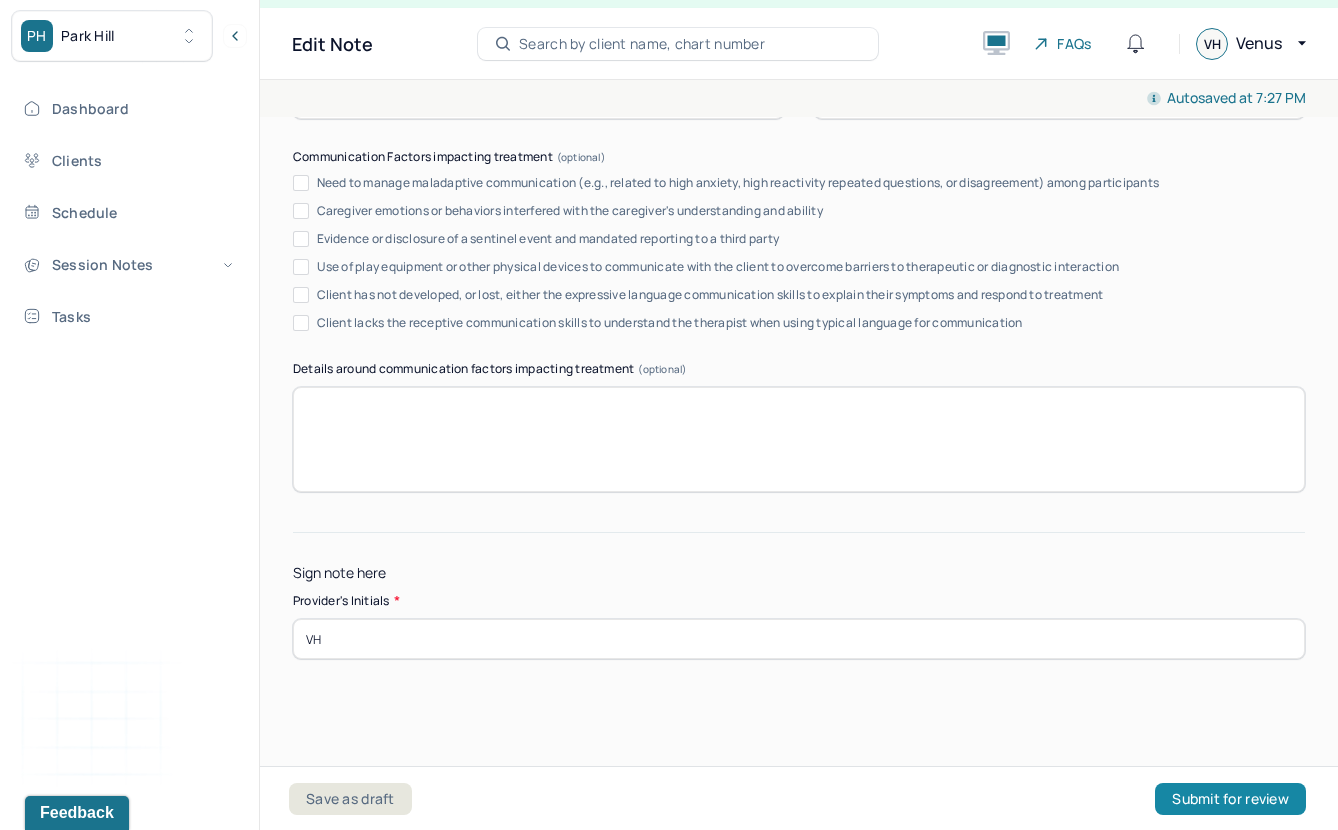 type on "VH" 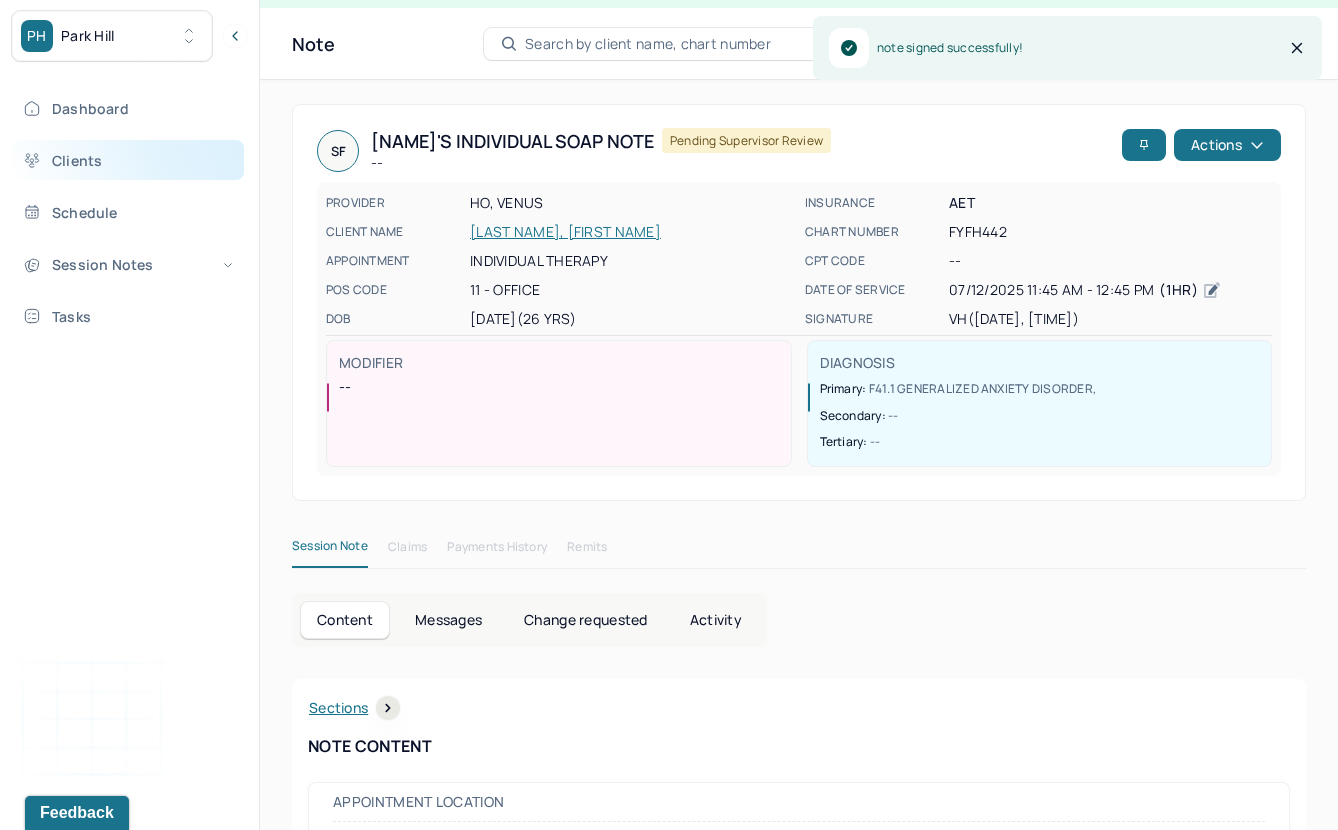 click on "Clients" at bounding box center (128, 160) 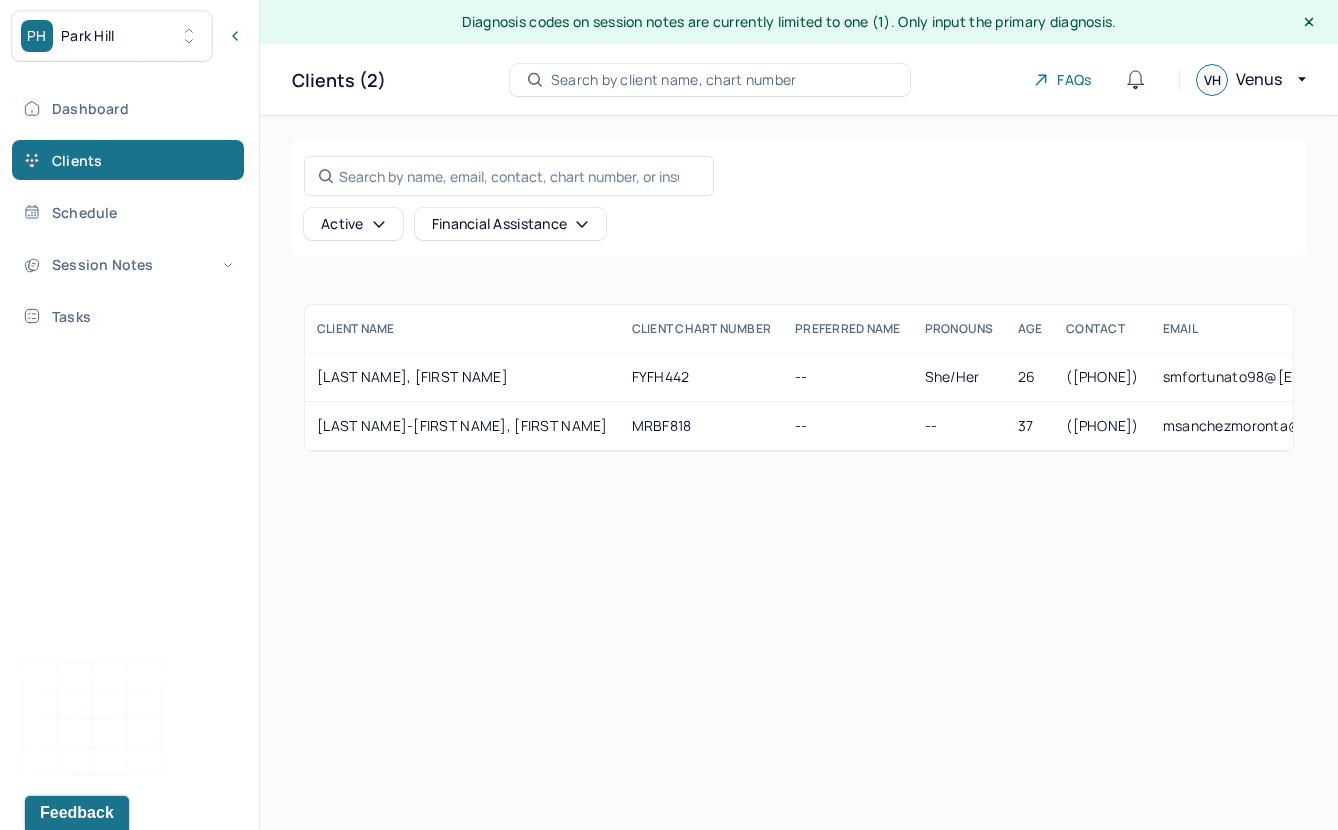 click on "PH Park Hill" at bounding box center [129, 36] 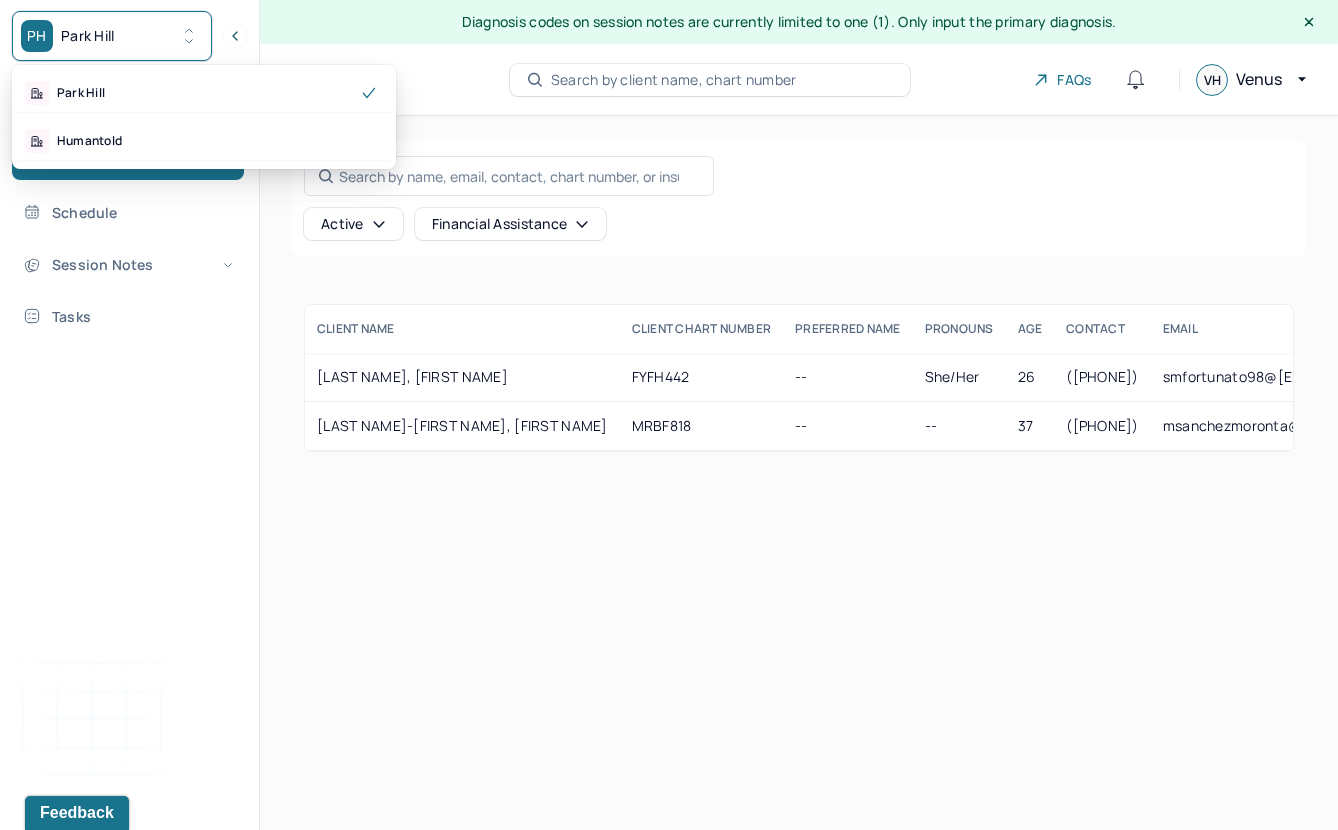 click on "PH Park Hill" at bounding box center (112, 36) 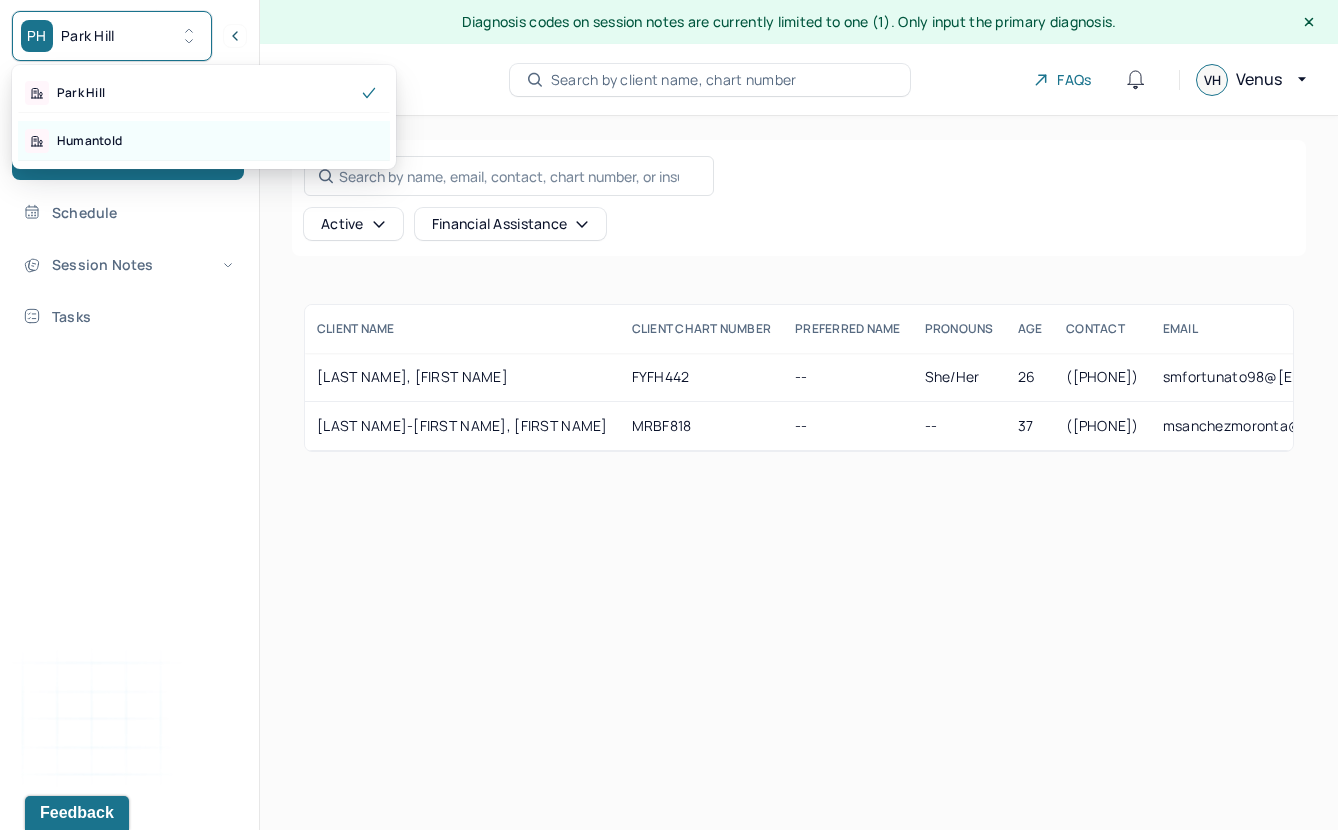 click on "Humantold" at bounding box center [204, 141] 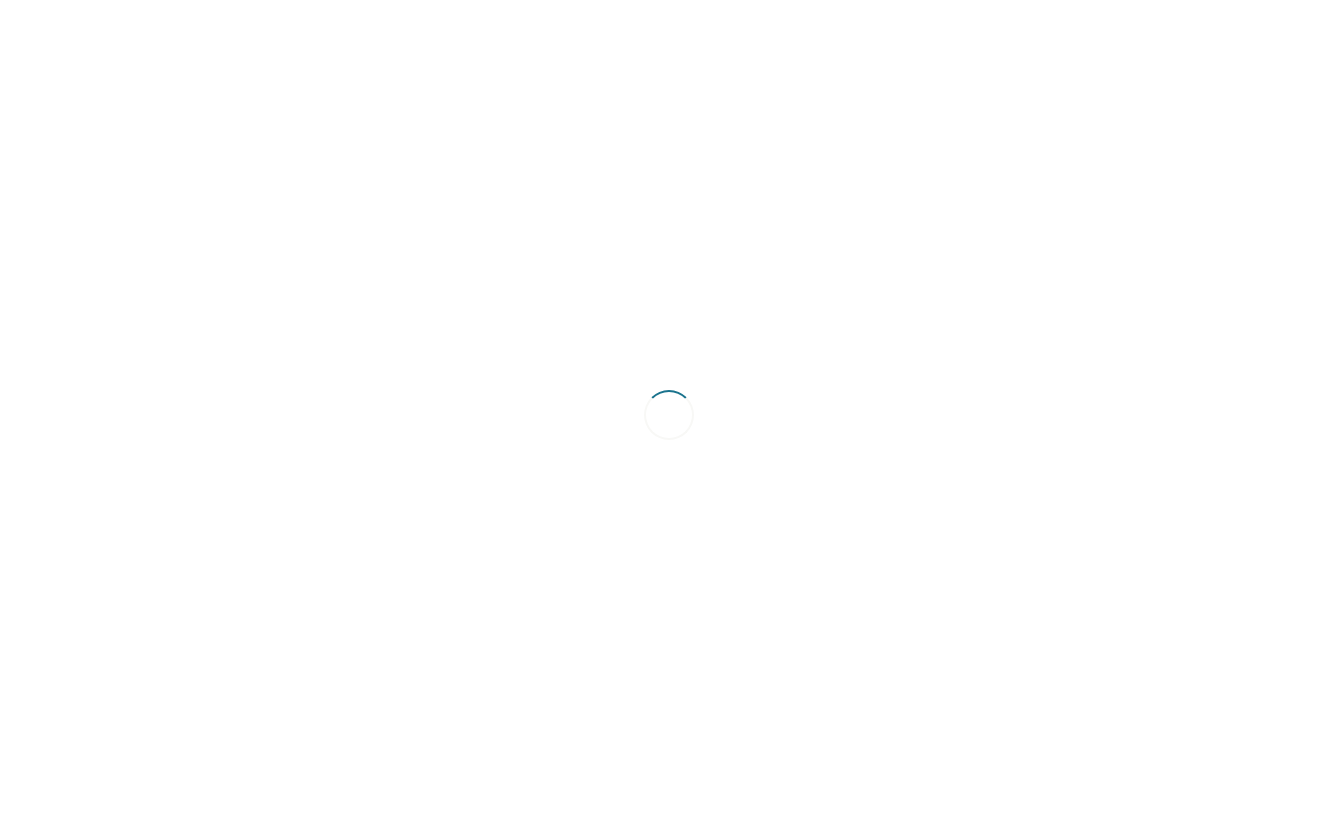 scroll, scrollTop: 0, scrollLeft: 0, axis: both 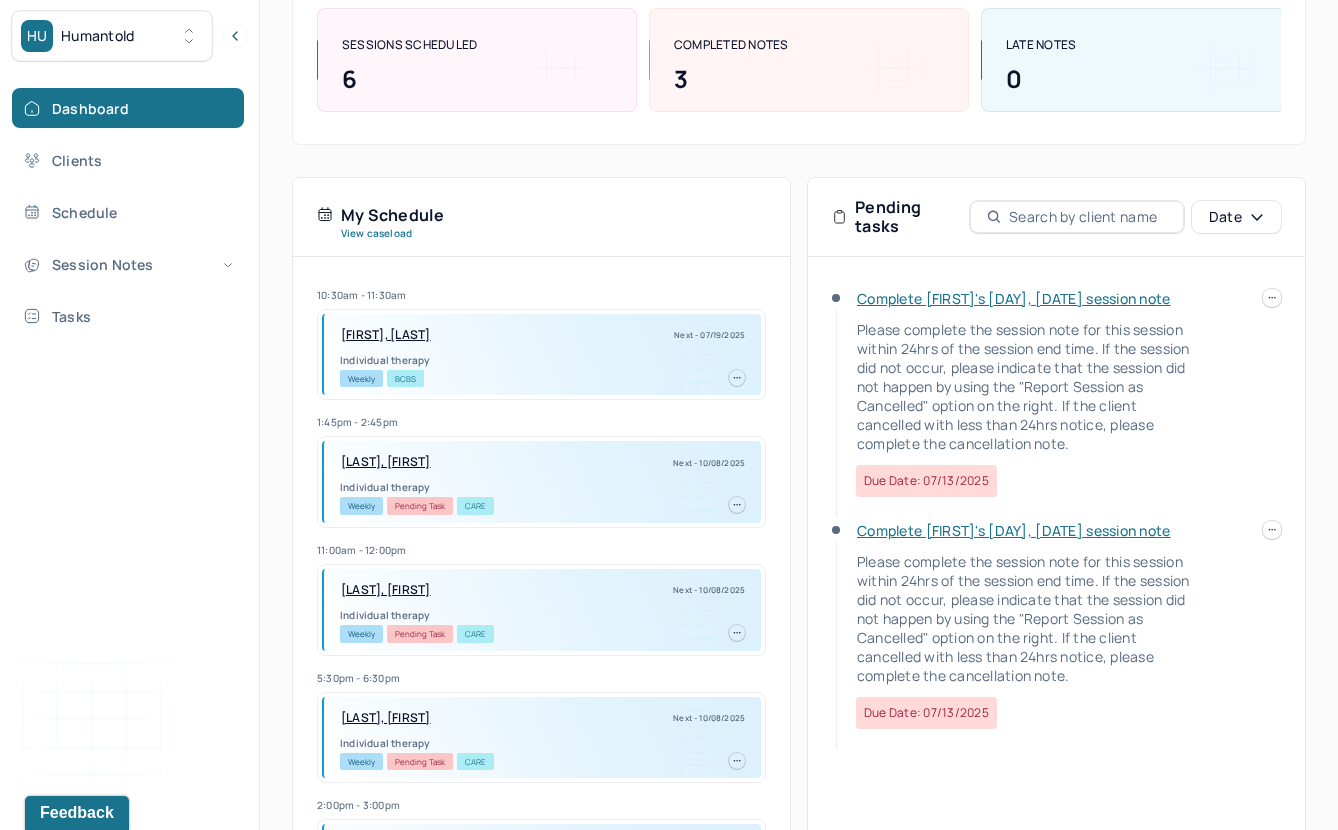 click on "Complete [FIRST]'s [DAY], [DATE] session note" at bounding box center (669, 327) 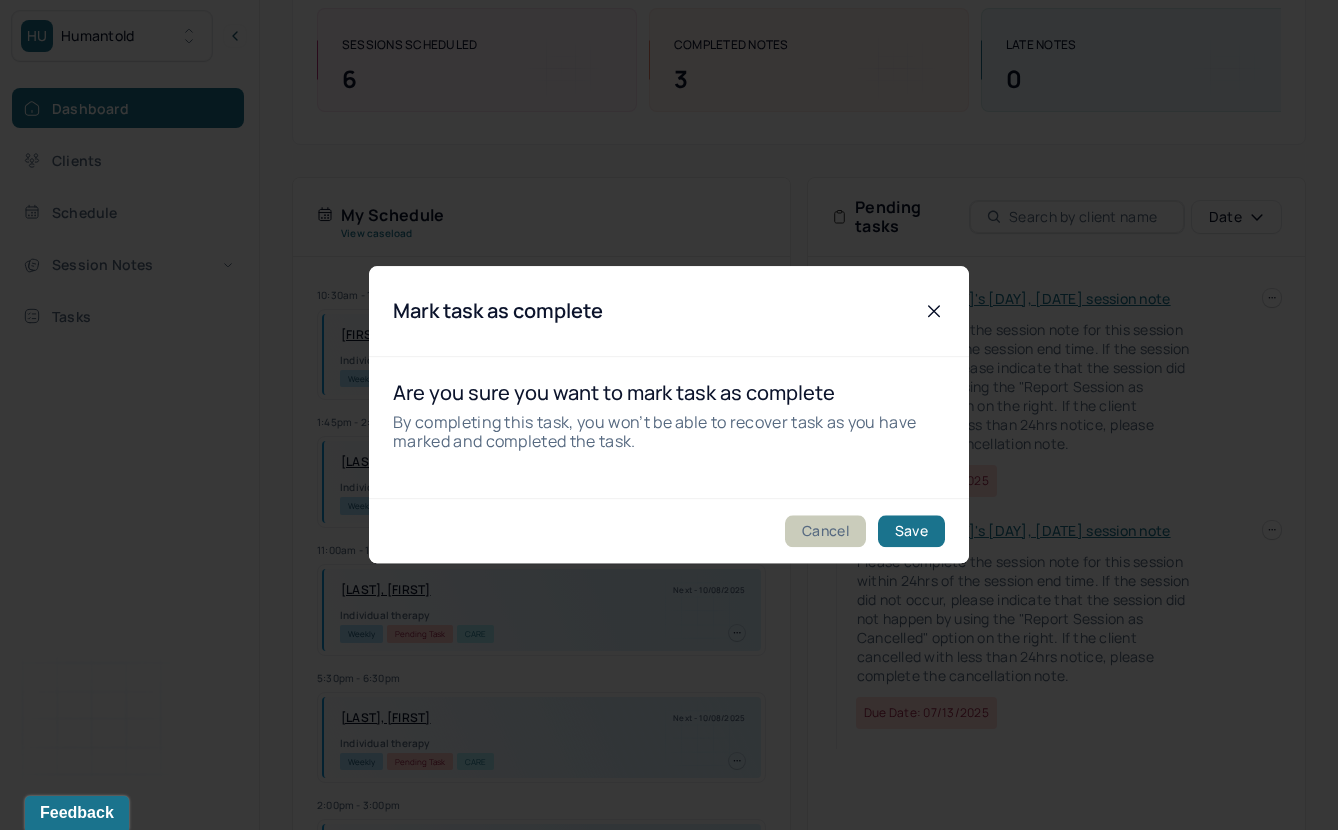click on "Cancel" at bounding box center [825, 532] 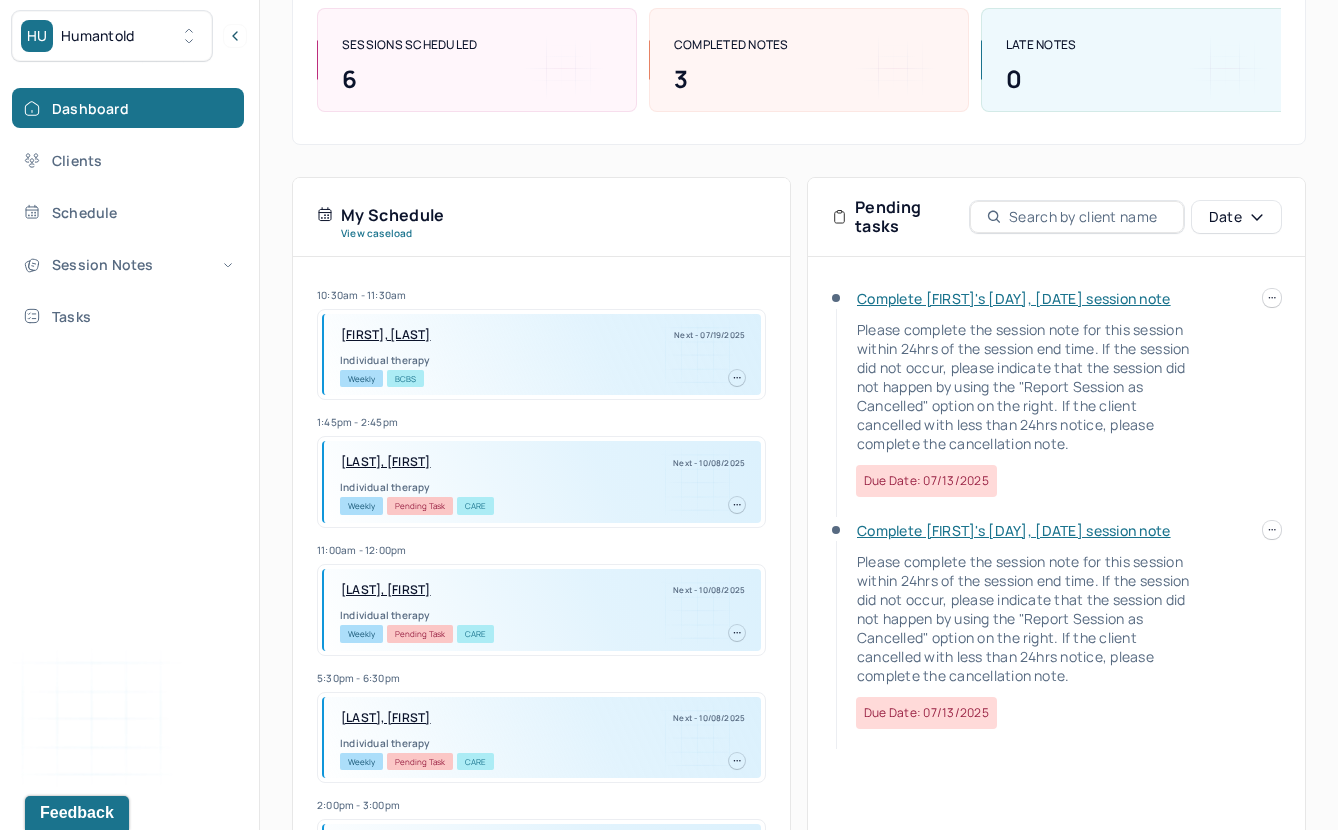 click on "HU Humantold       Dashboard Clients Schedule Session Notes Tasks VH Venus   Ho provider   Logout   Search by client name, chart number     FAQs     VH Venus Let’s get you started 🚀 You can manage your caseload and availability here   this week   SESSIONS SCHEDULED 6 COMPLETED NOTES 3 LATE NOTES 0 My Schedule View caseload 10:30am - 11:30am   YANG, ALEXANDER   Next - 07/19/2025 Individual therapy Weekly BCBS     1:45pm - 2:45pm   GRANT, ROBERT   Next - 10/08/2025 Individual therapy Weekly Pending Task CARE     11:00am - 12:00pm   MISSALE, JOSEPH   Next - 10/08/2025 Individual therapy Weekly Pending Task CARE     5:30pm - 6:30pm   GREWAL, JASMIN   Next - 10/08/2025 Individual therapy Weekly Pending Task CARE     2:00pm - 3:00pm   NGUYEN, KARLY   Next - 10/08/2025 Individual therapy Weekly Pending Task CARE     3:00pm - 4:00pm   PRITILA, MANIZA   Next - 10/10/2025 Individual therapy Weekly Pending Task CARE     Pending tasks    Date   Complete Robert's Sat, 07/12 session note" at bounding box center (669, 327) 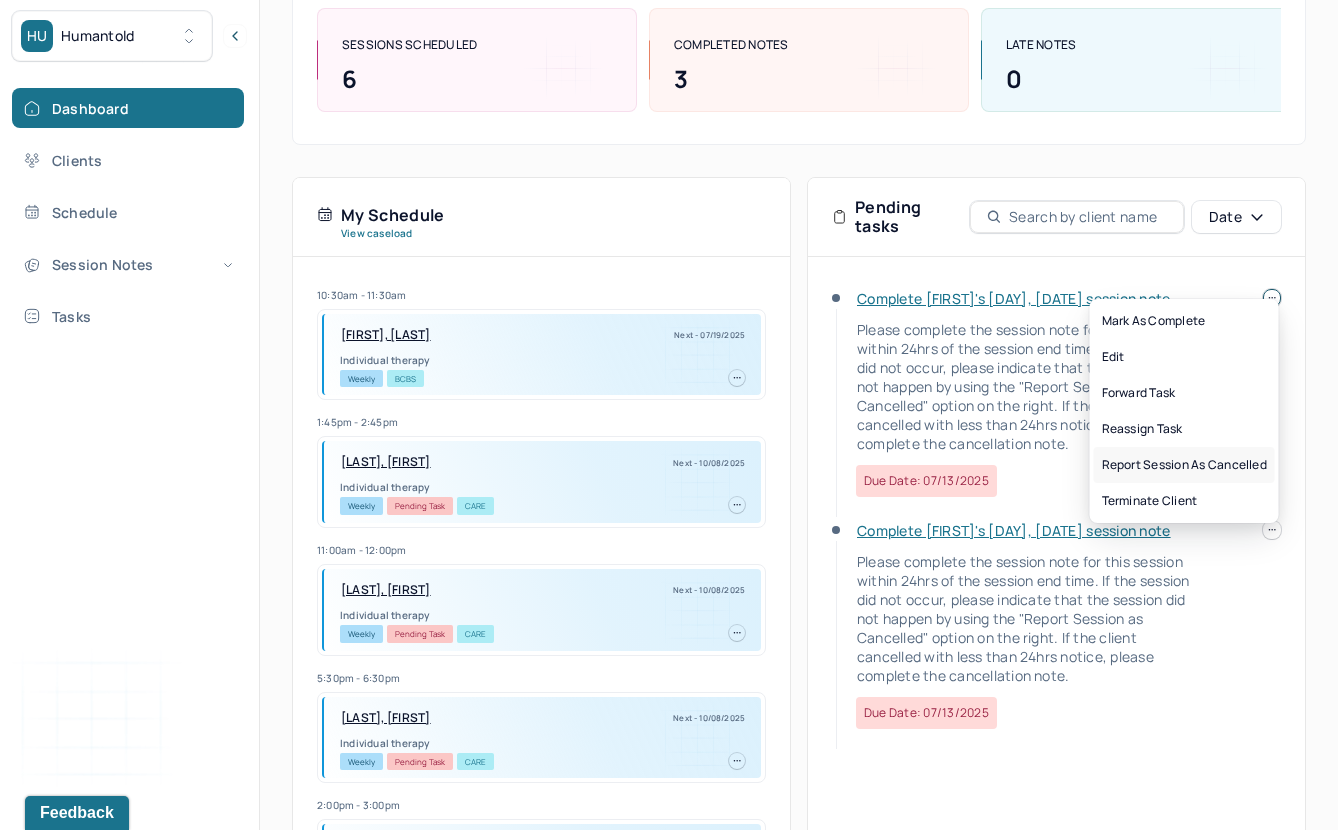click on "Report session as cancelled" at bounding box center [1184, 465] 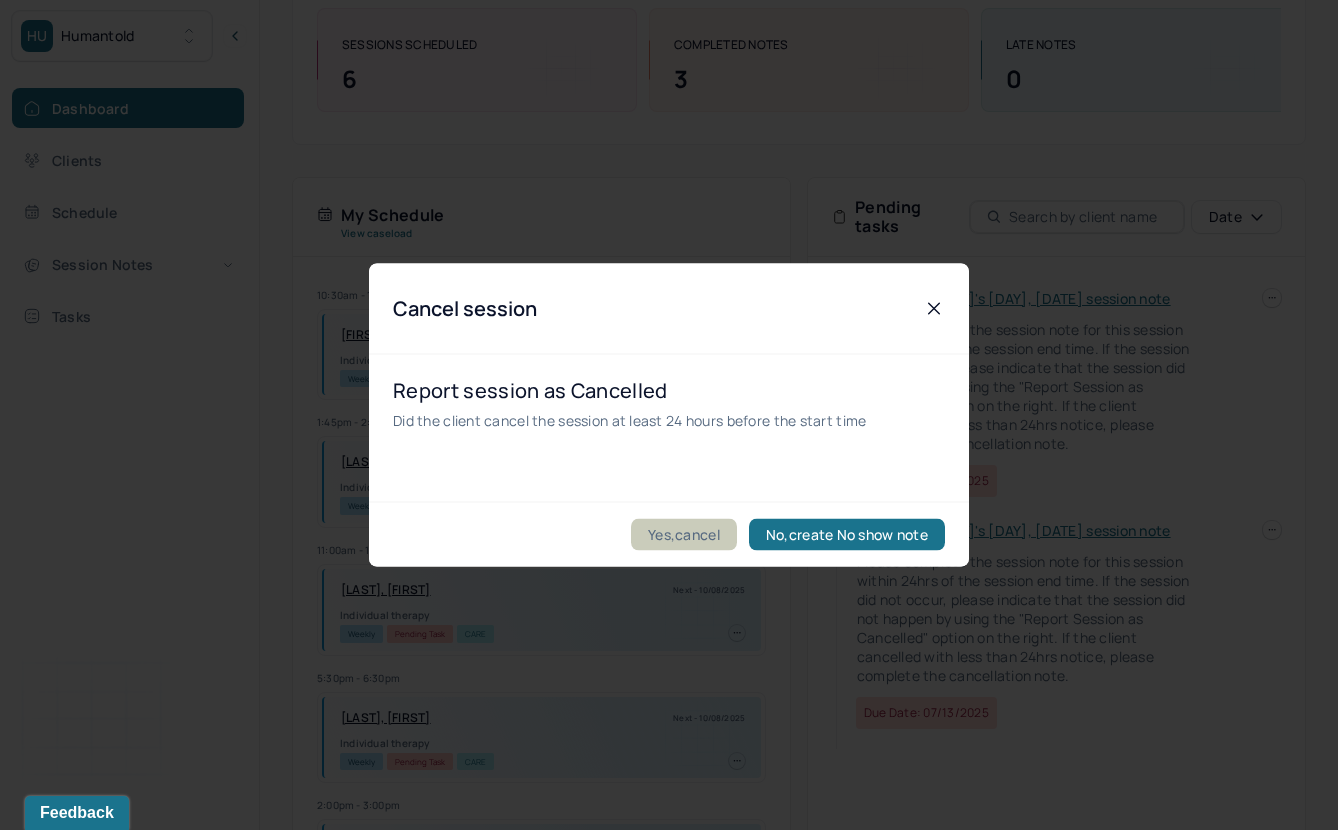 click on "Yes,cancel" at bounding box center [684, 535] 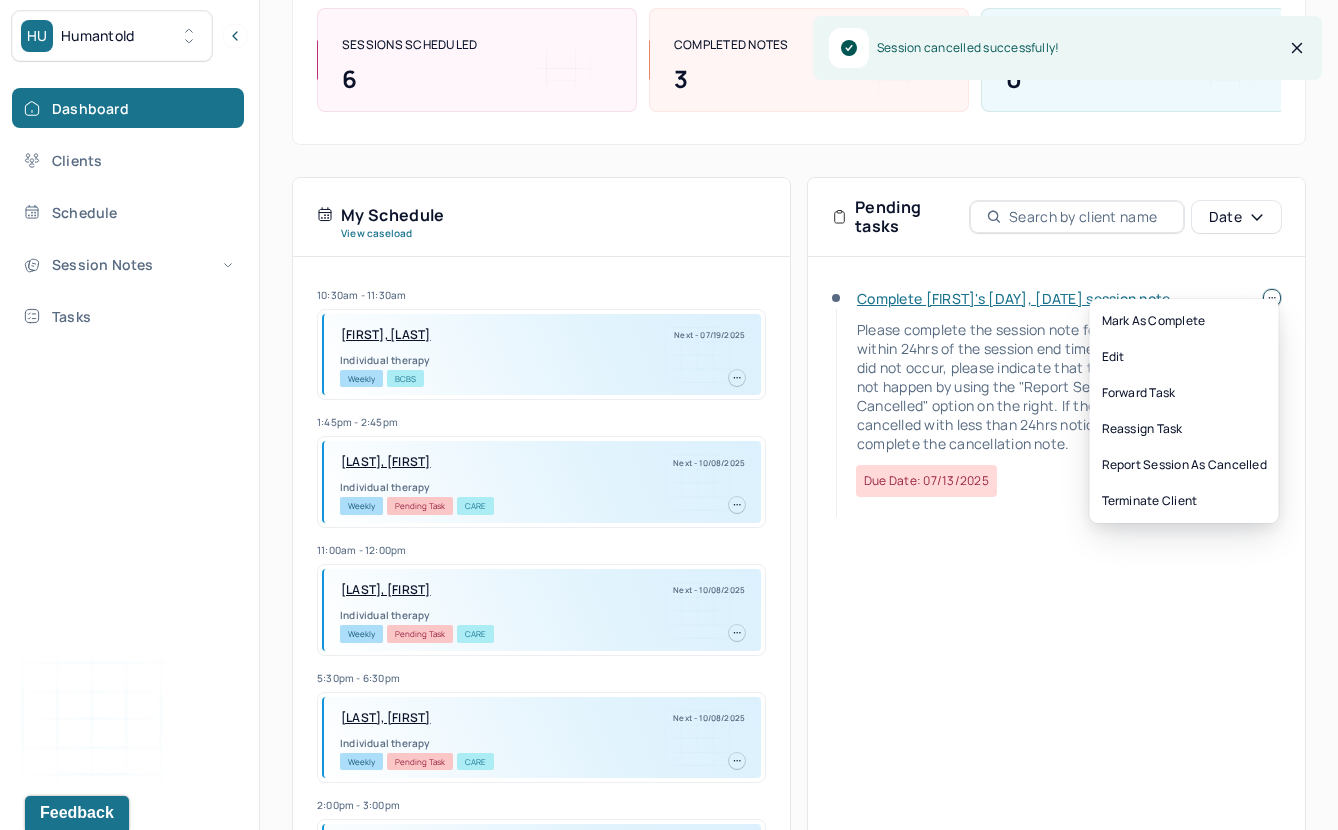 click 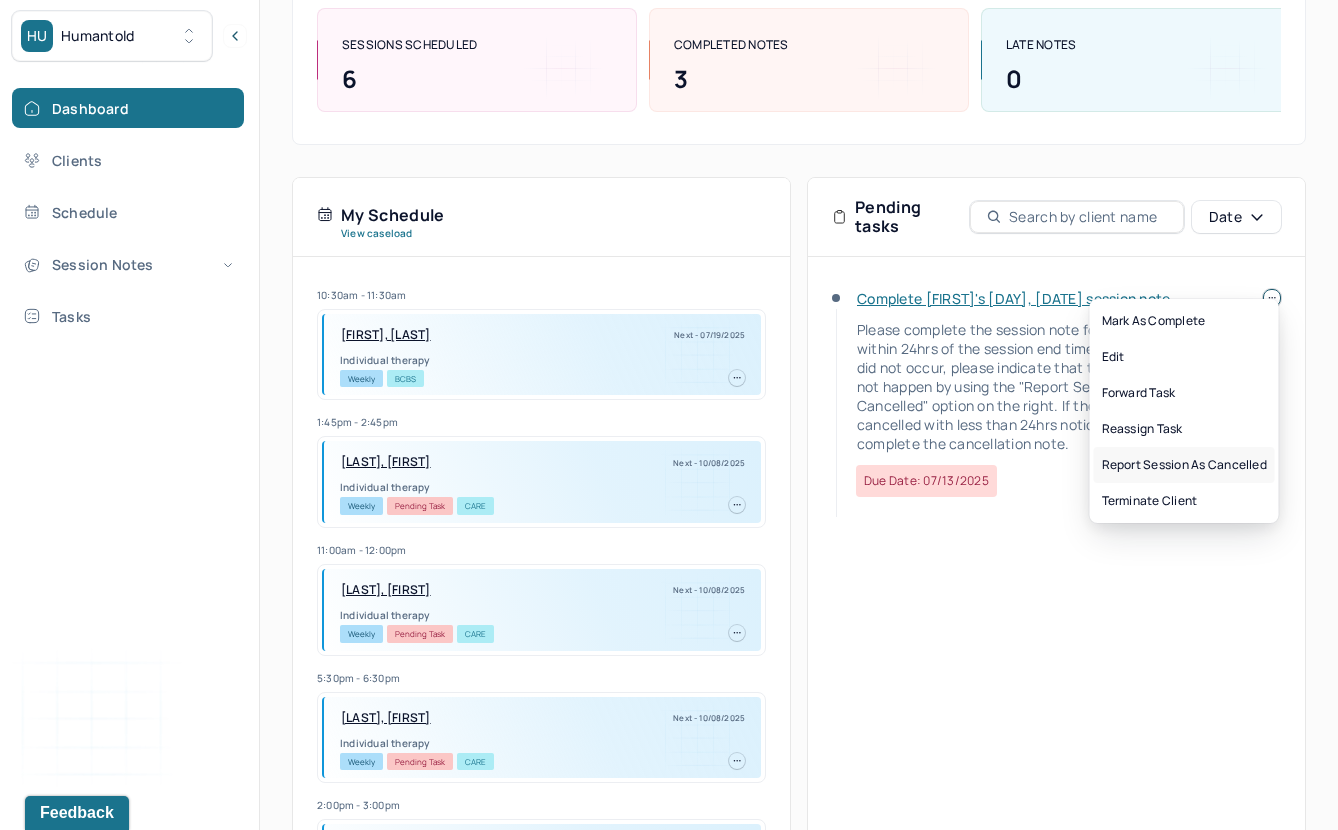 click on "Report session as cancelled" at bounding box center (1184, 465) 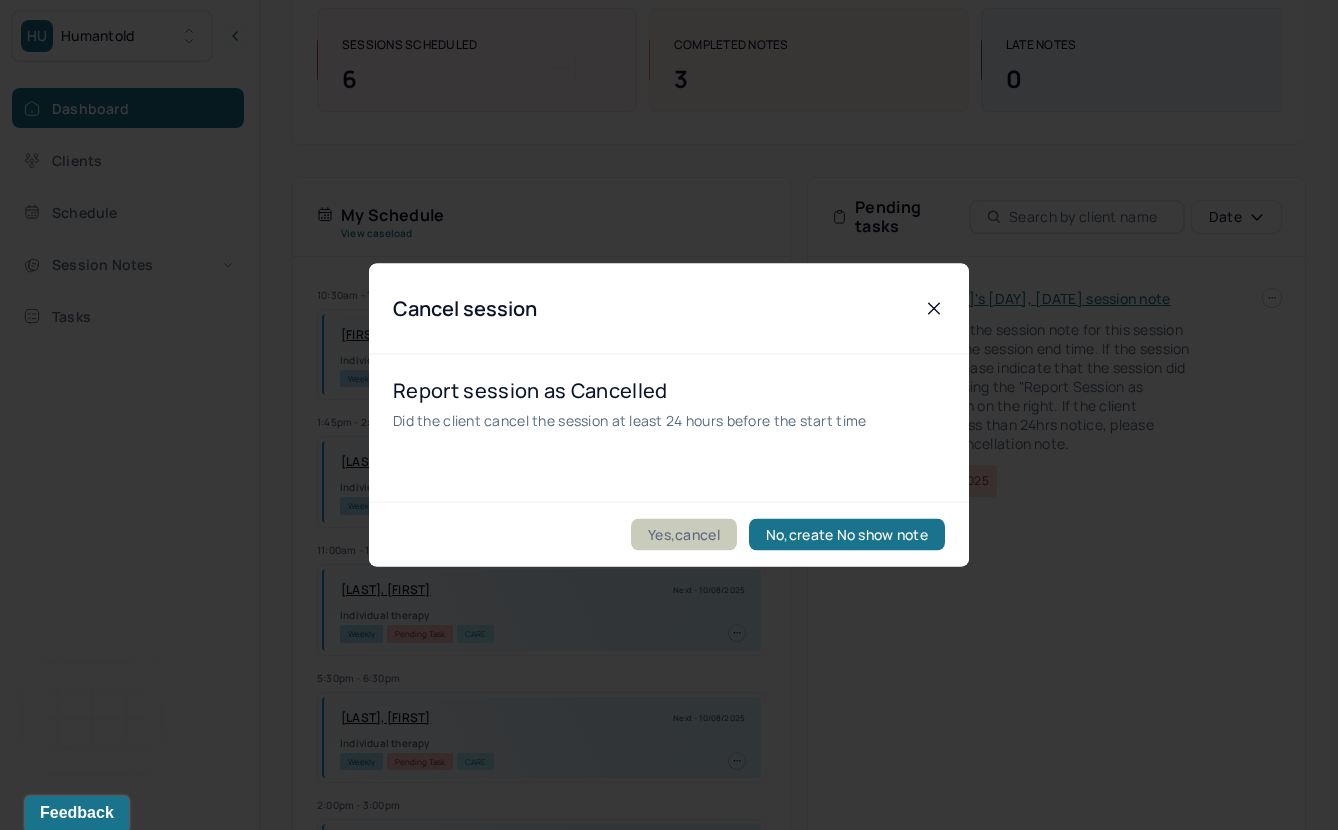 click on "Yes,cancel" at bounding box center (684, 535) 